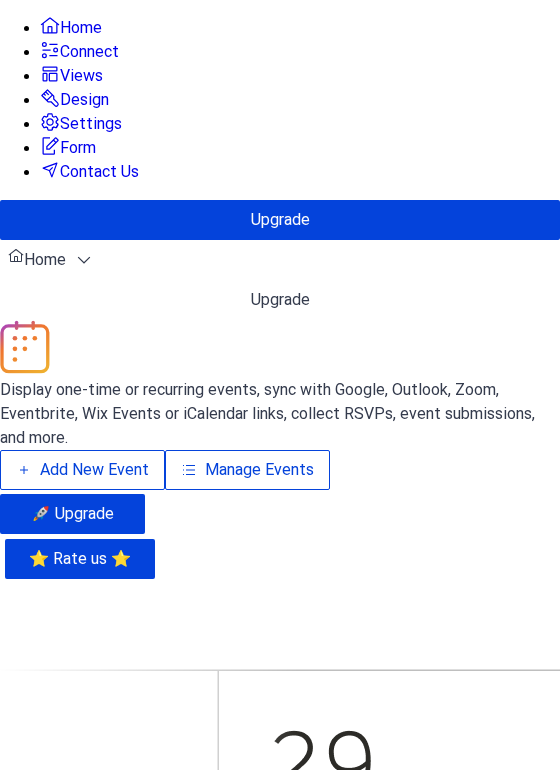 scroll, scrollTop: 0, scrollLeft: 0, axis: both 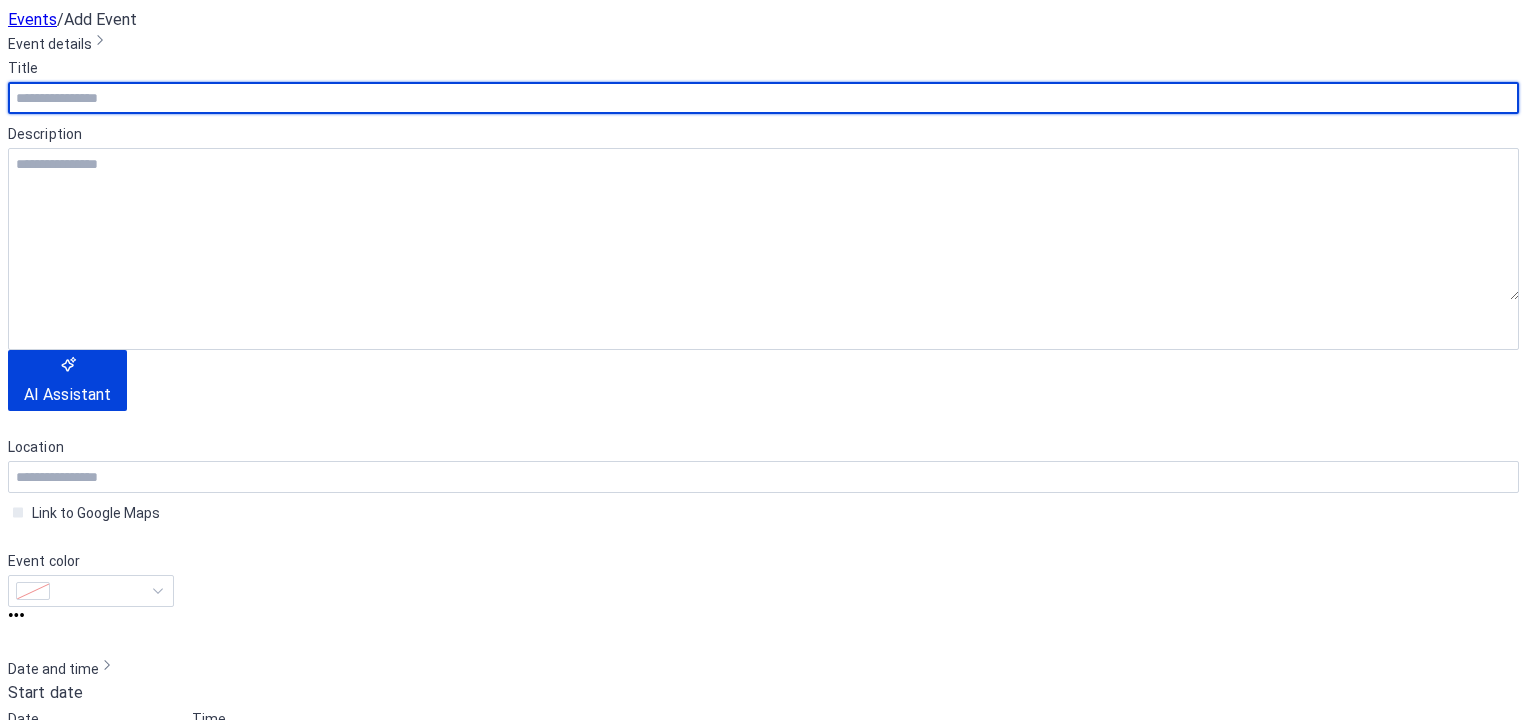 drag, startPoint x: 102, startPoint y: 177, endPoint x: 115, endPoint y: 183, distance: 14.3178215 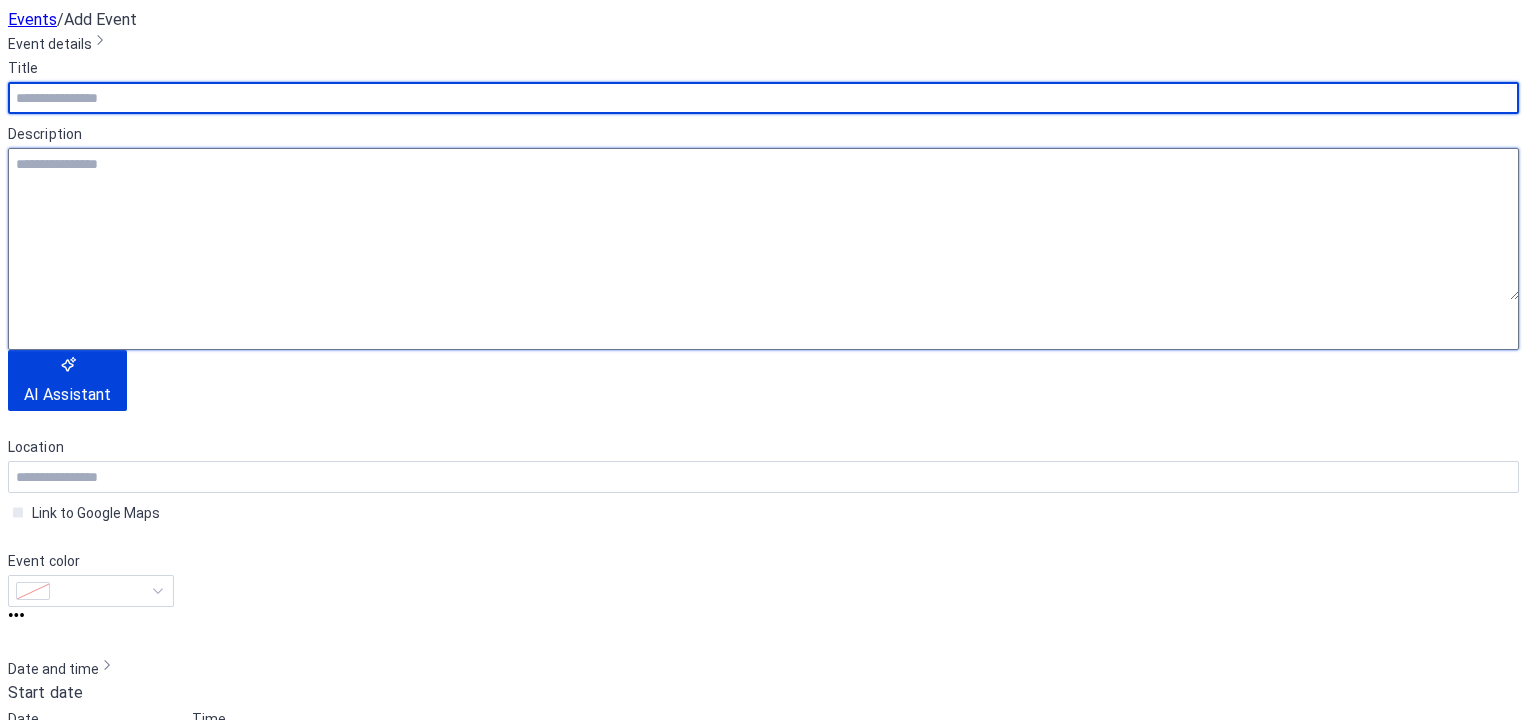drag, startPoint x: 115, startPoint y: 183, endPoint x: 88, endPoint y: 275, distance: 95.880135 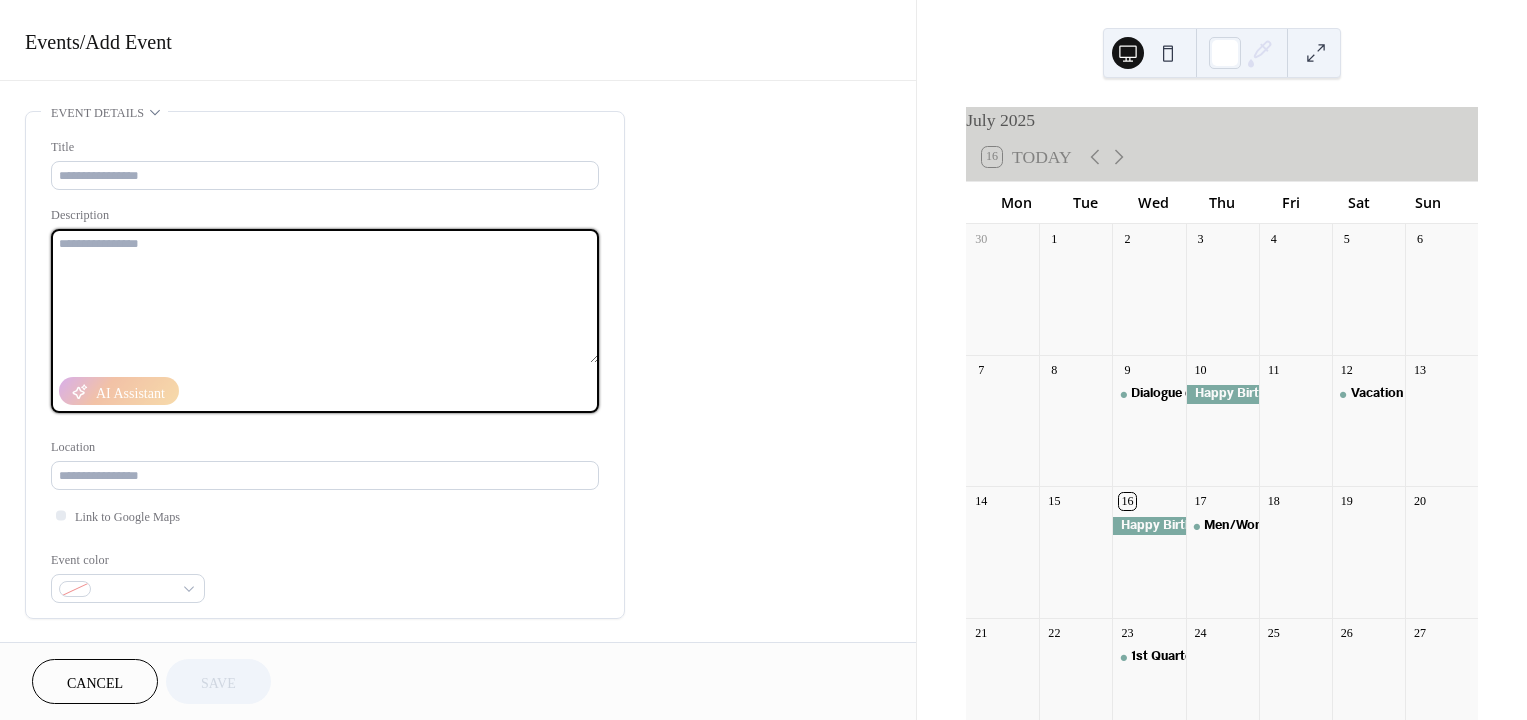 paste on "**********" 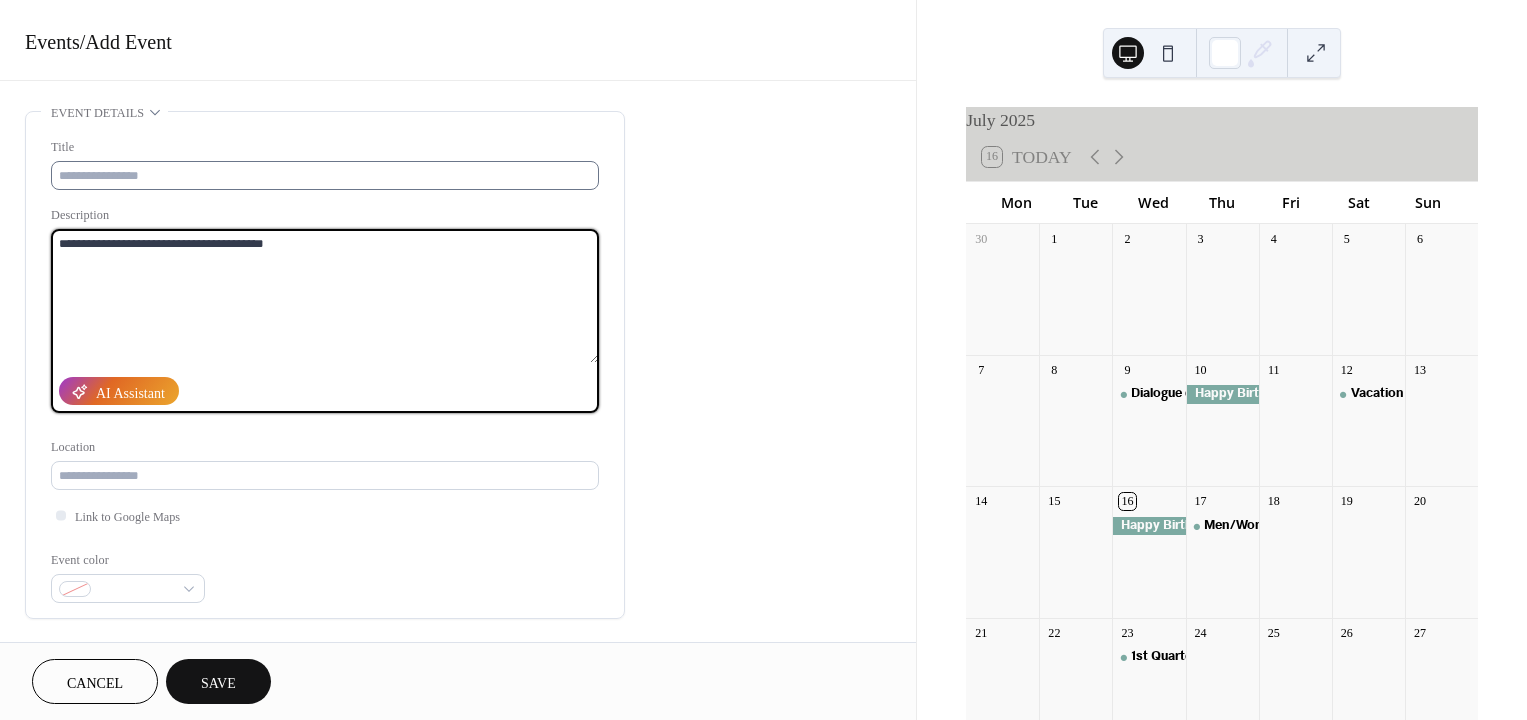 type on "**********" 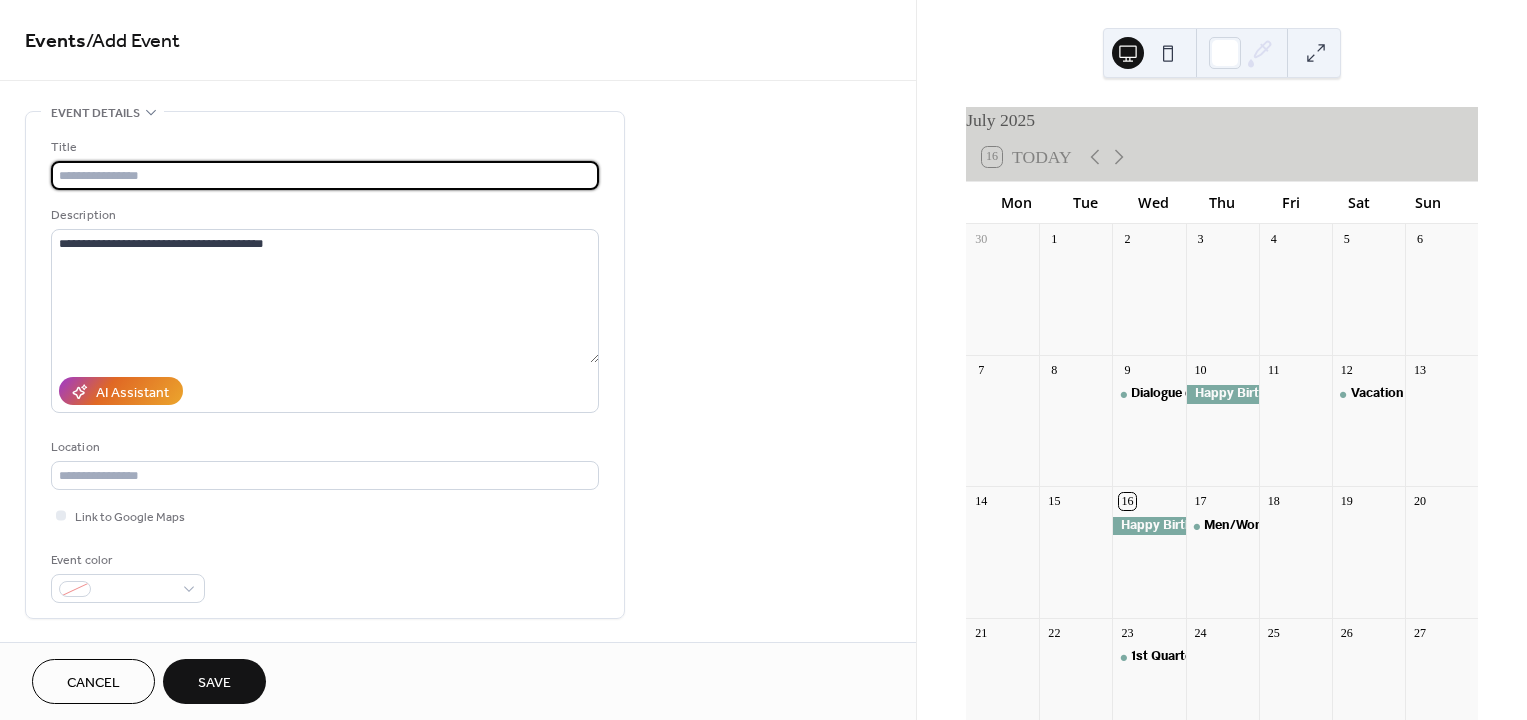 paste on "**********" 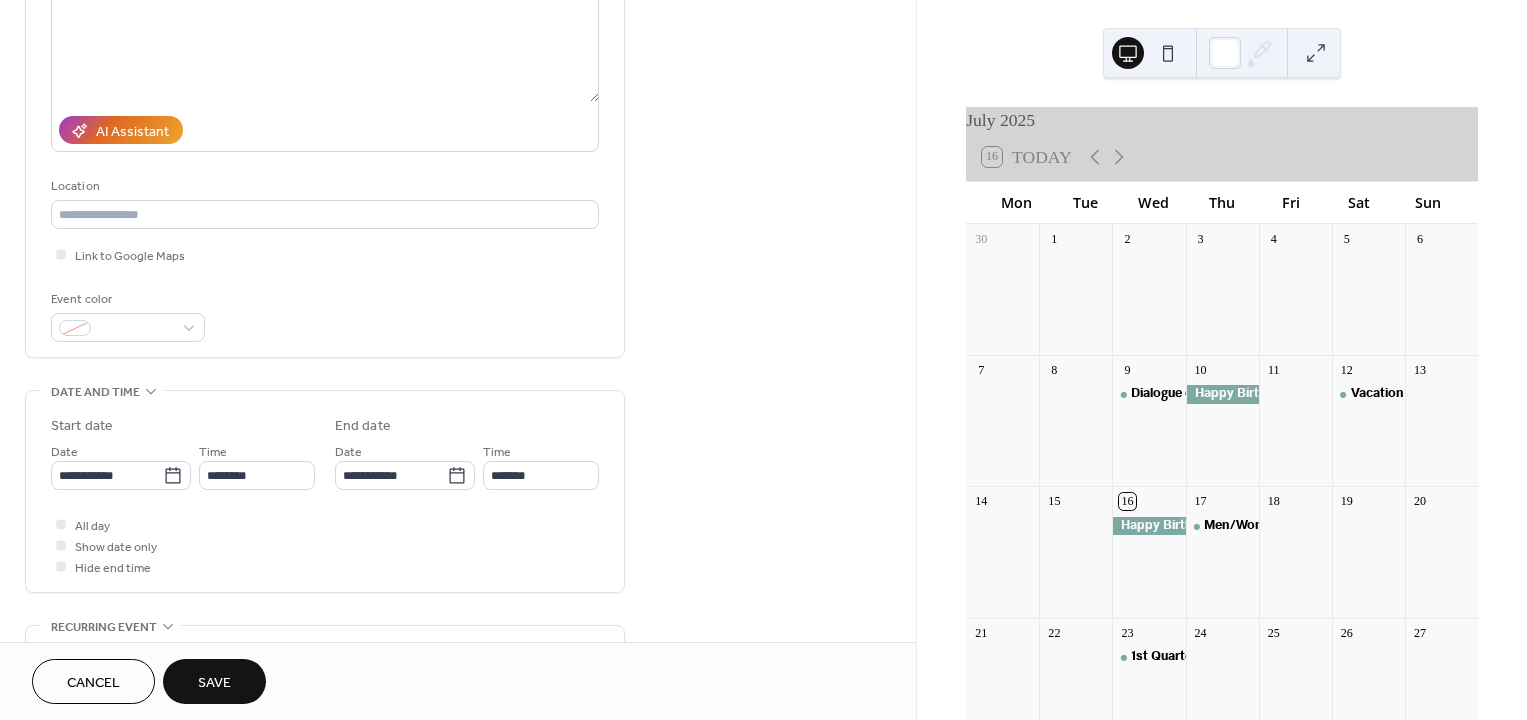 scroll, scrollTop: 266, scrollLeft: 0, axis: vertical 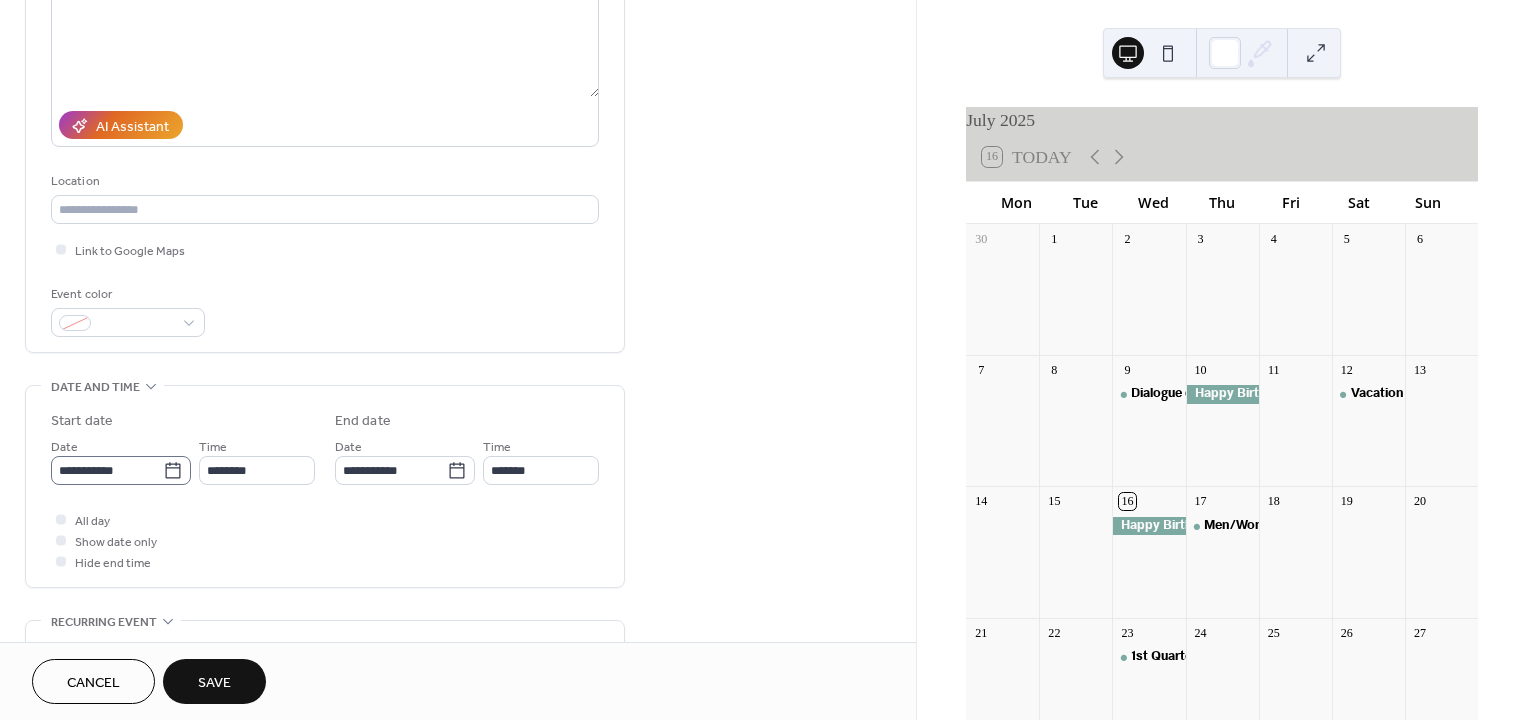 type on "**********" 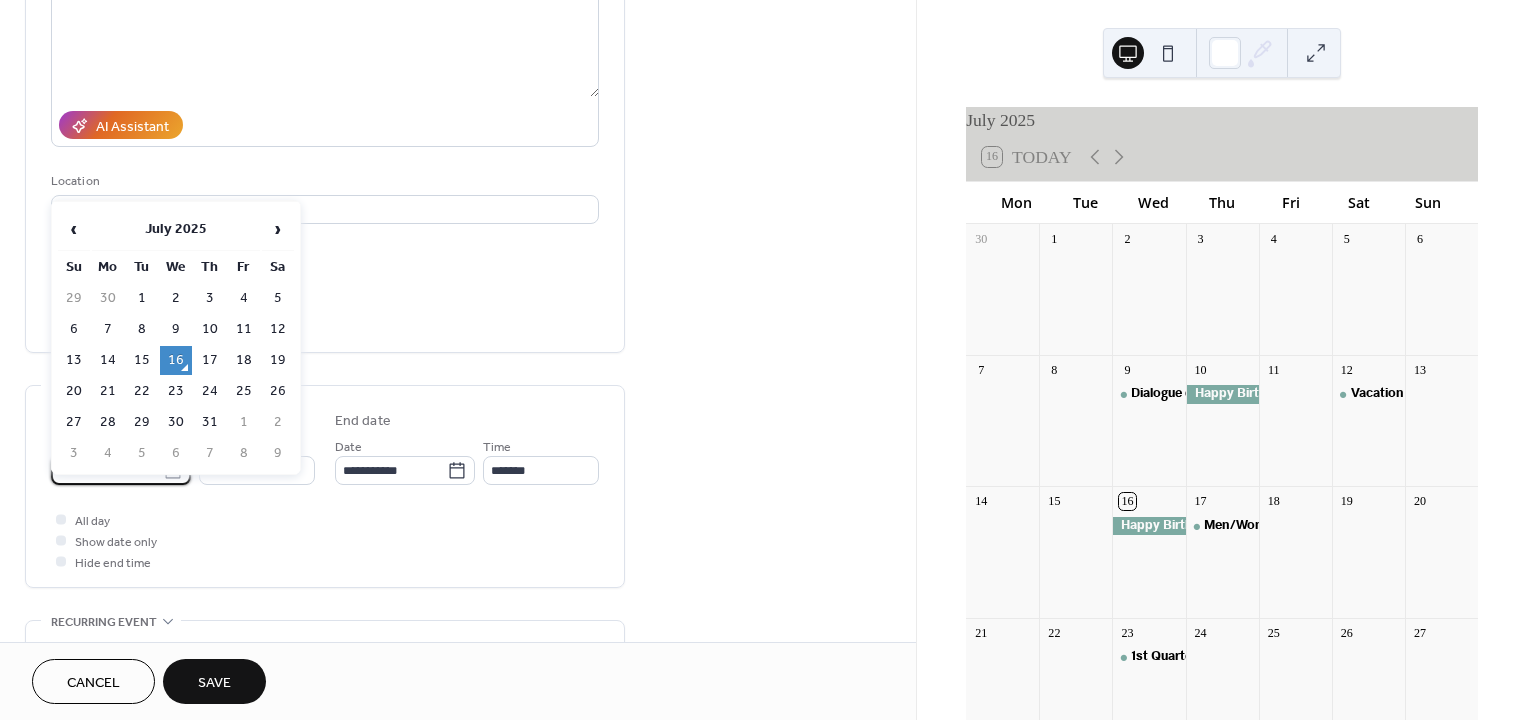 click on "**********" at bounding box center (107, 470) 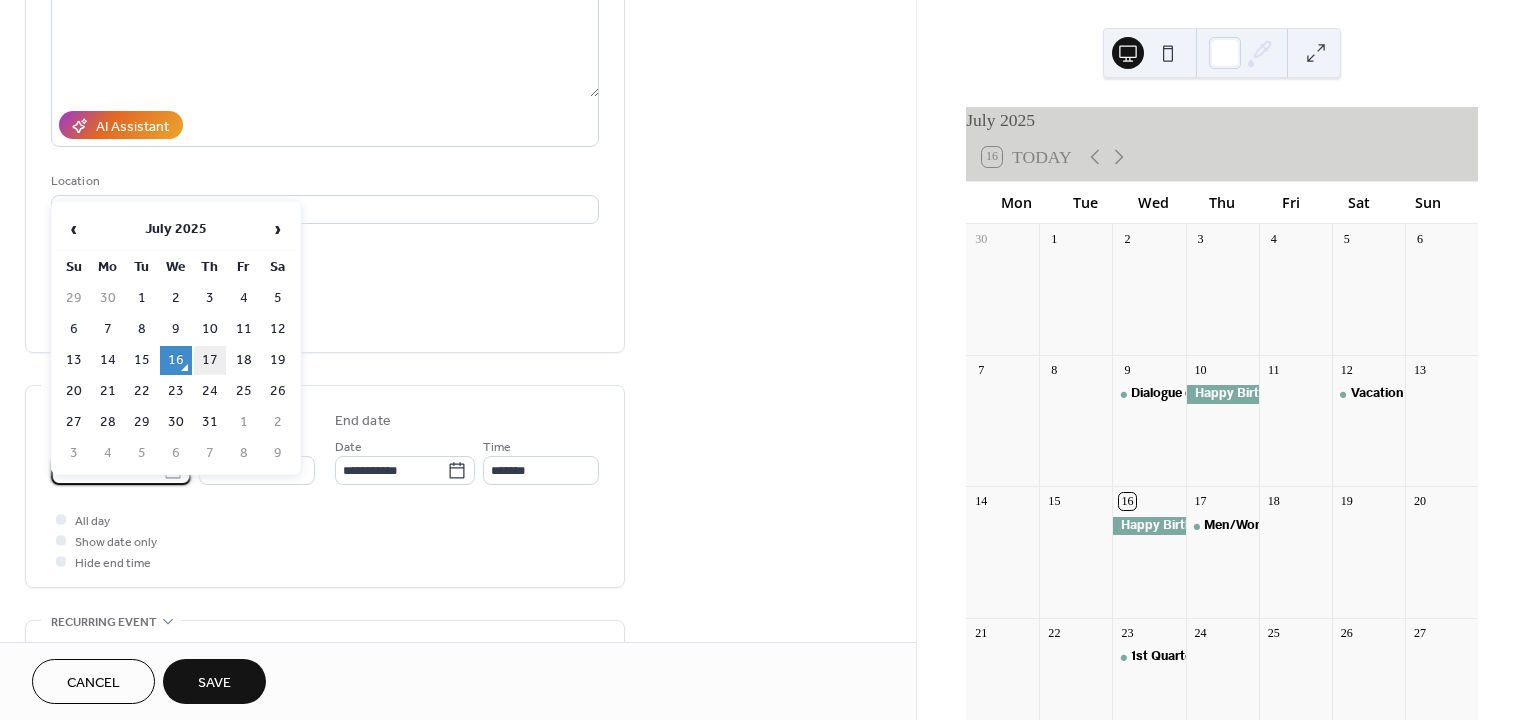 click on "17" at bounding box center [210, 360] 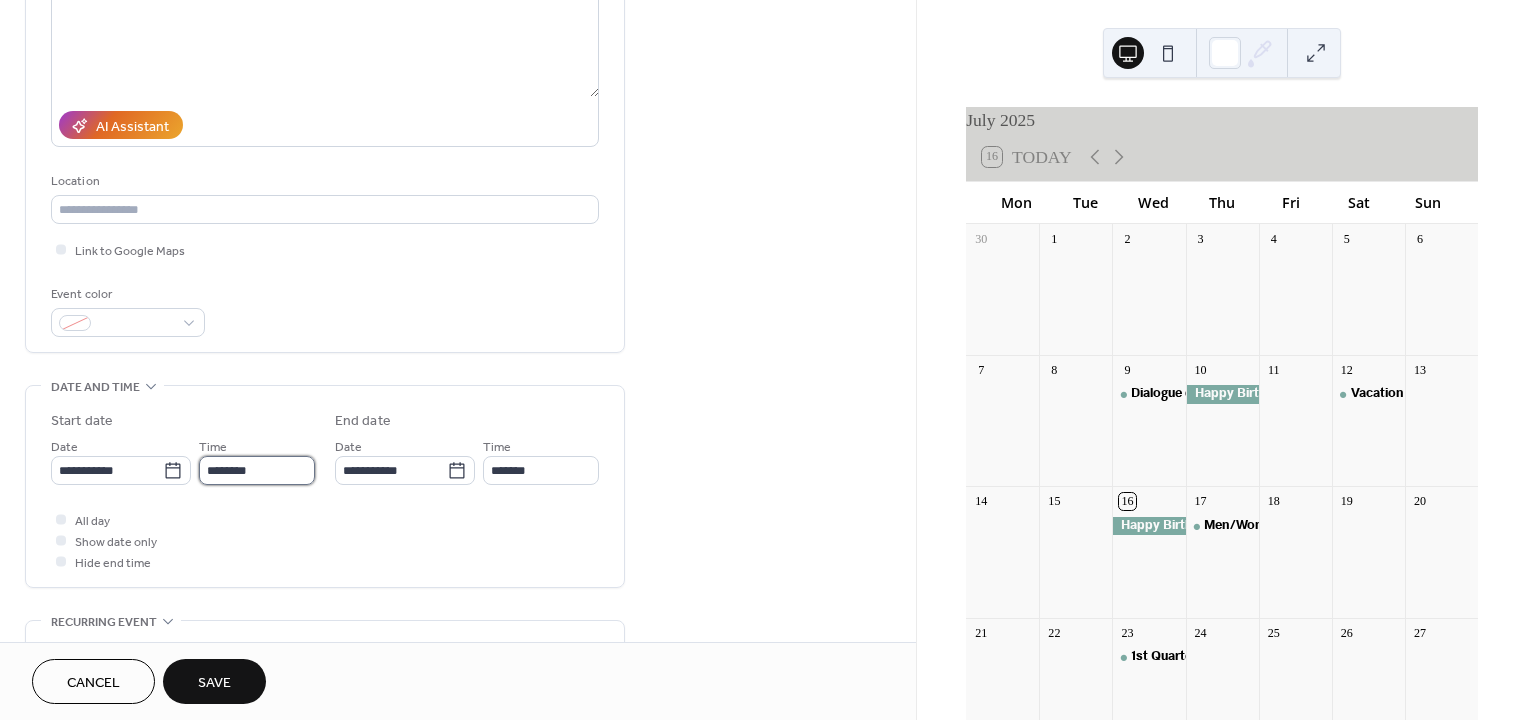 click on "********" at bounding box center [257, 470] 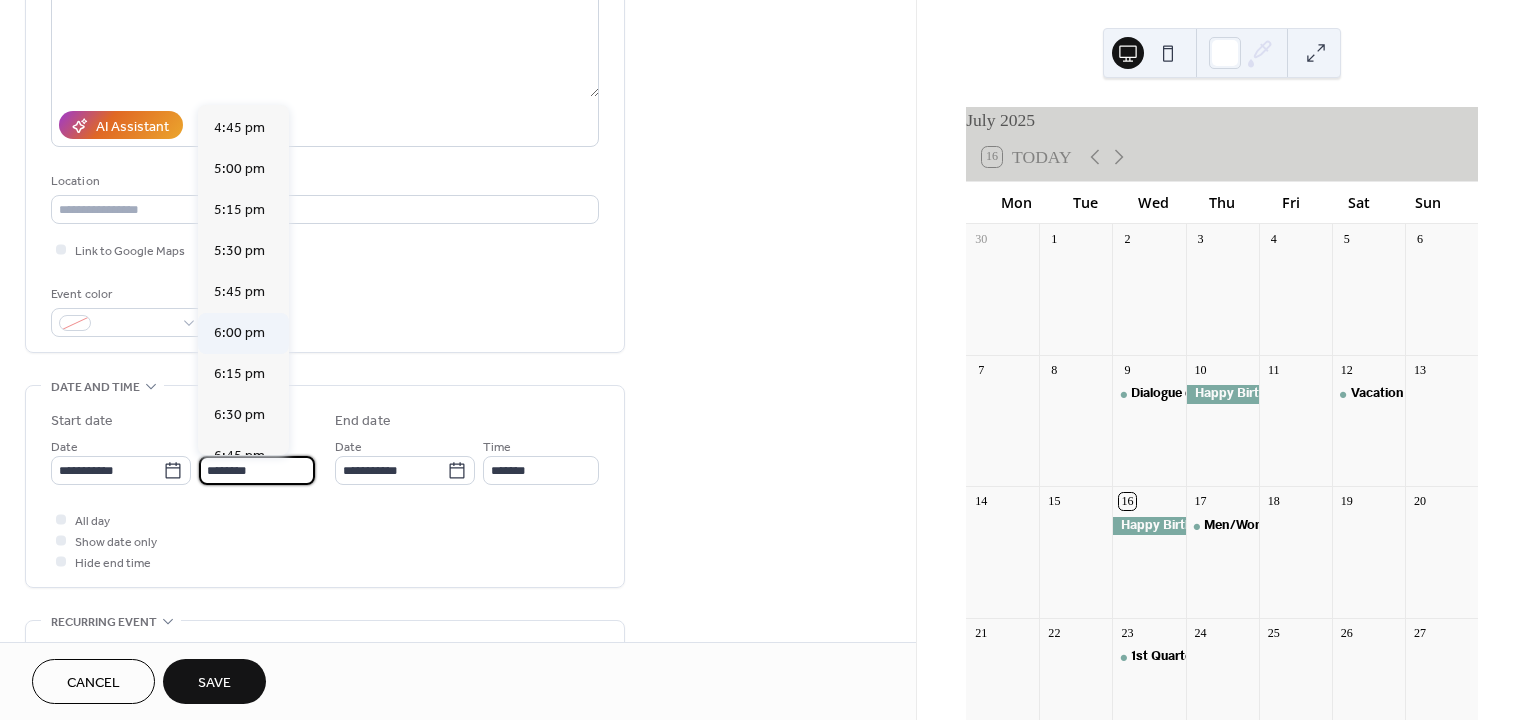 scroll, scrollTop: 2746, scrollLeft: 0, axis: vertical 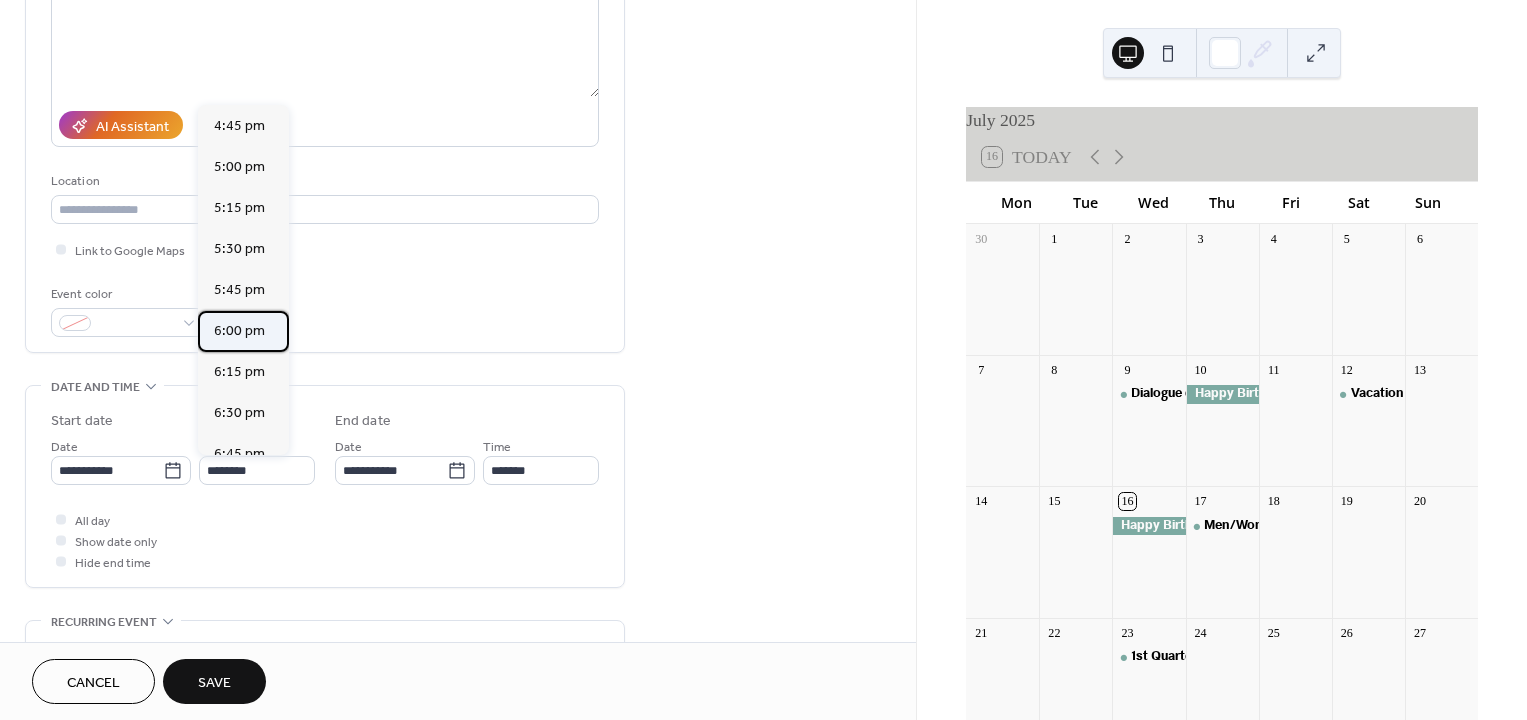 click on "6:00 pm" at bounding box center (239, 330) 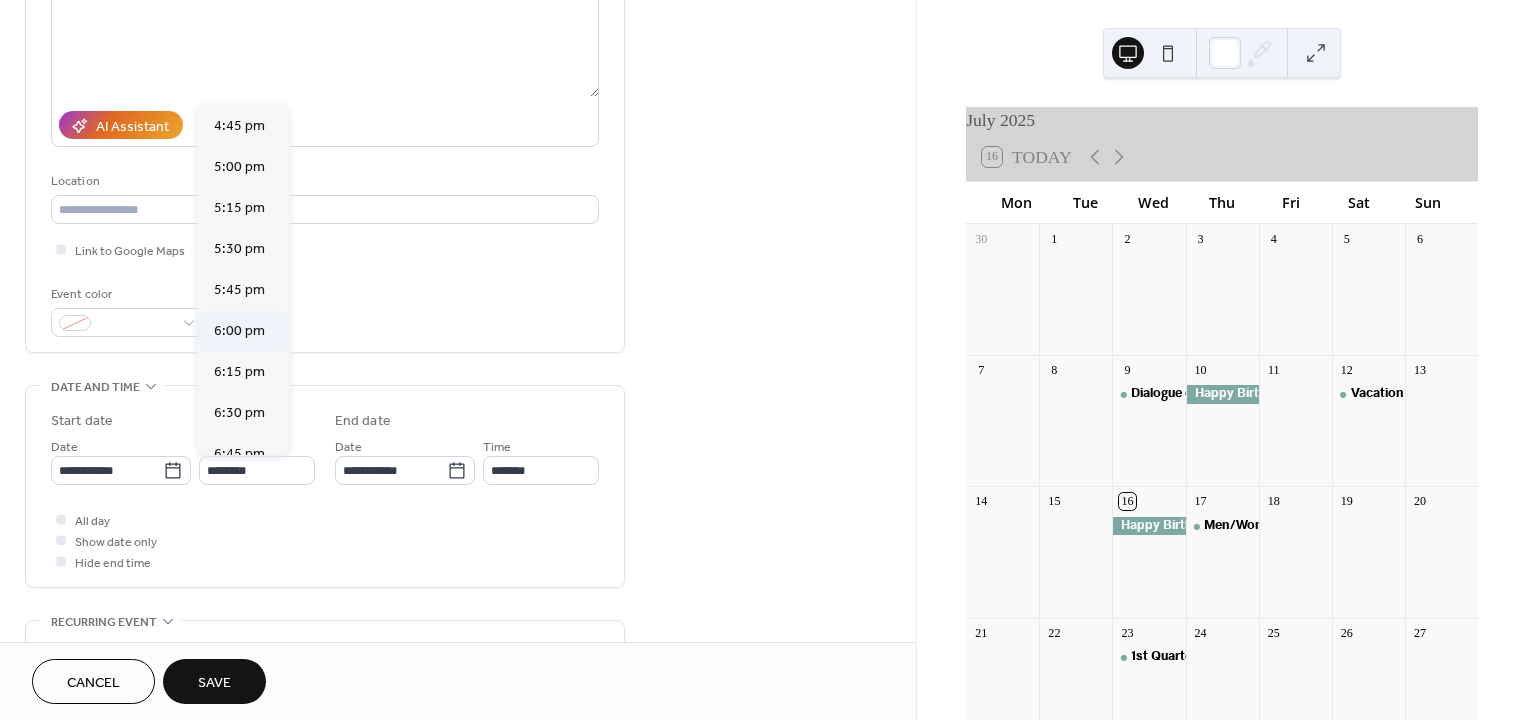 type on "*******" 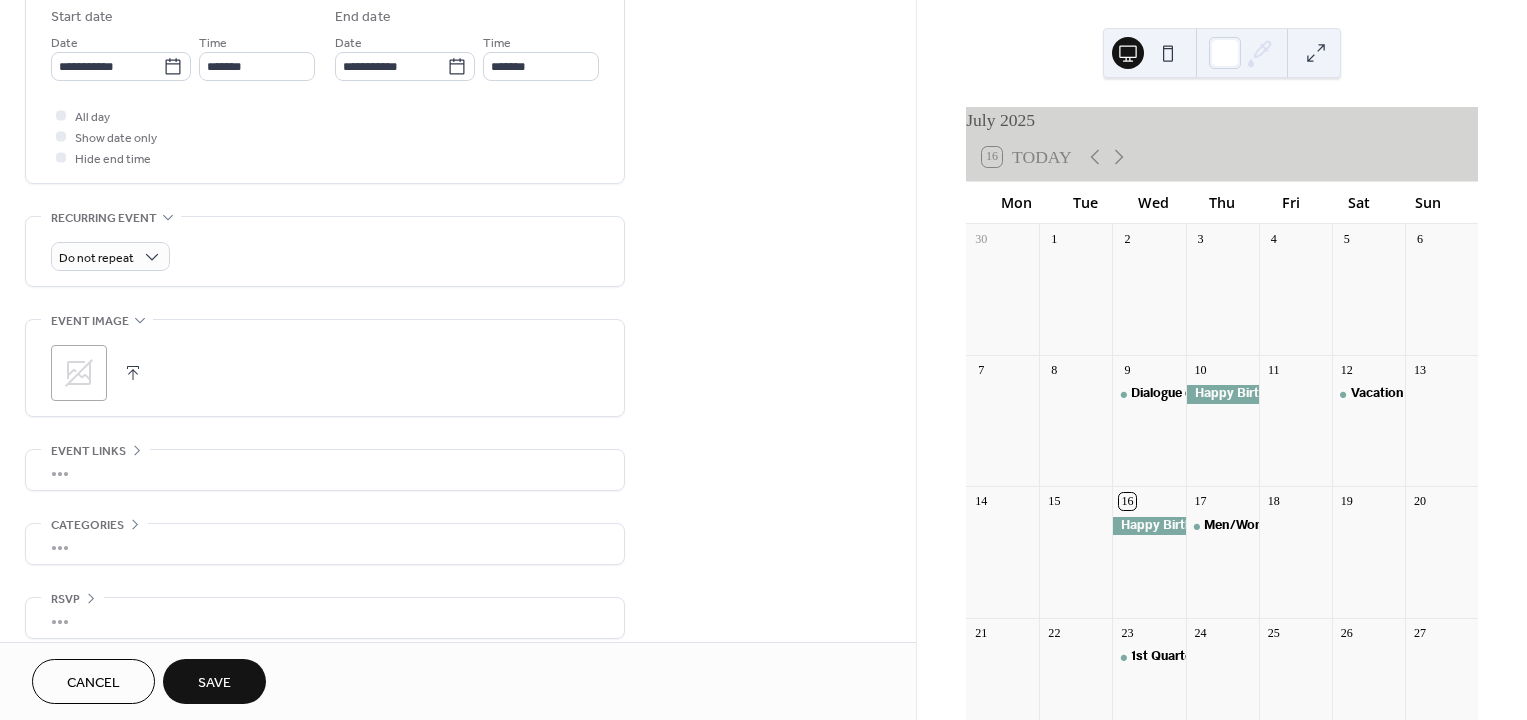 scroll, scrollTop: 685, scrollLeft: 0, axis: vertical 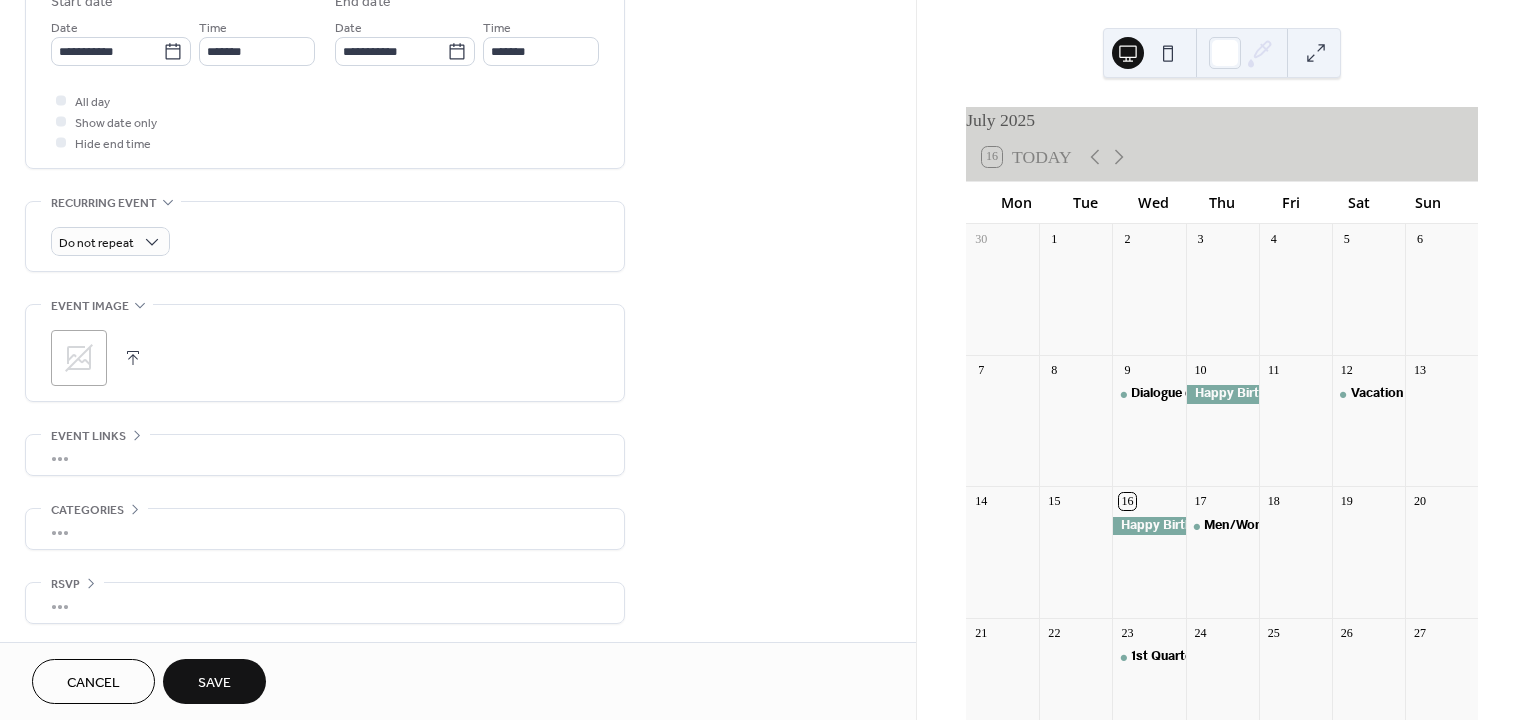 drag, startPoint x: 224, startPoint y: 675, endPoint x: 173, endPoint y: 678, distance: 51.088158 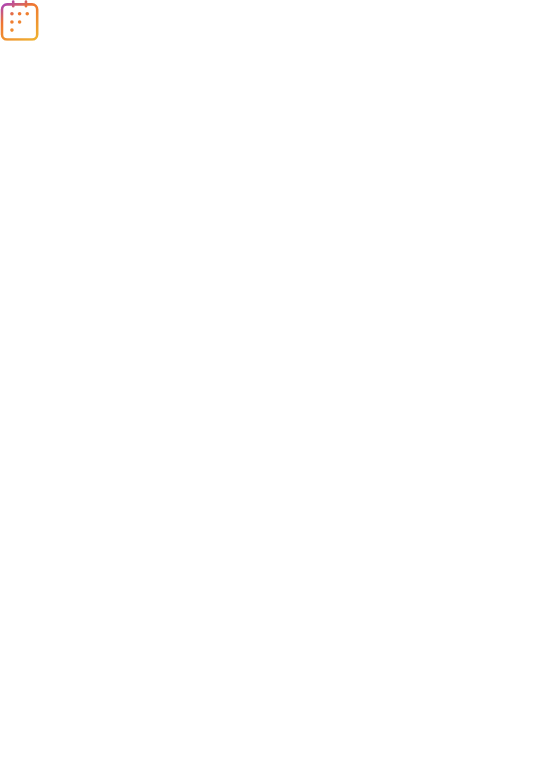 scroll, scrollTop: 0, scrollLeft: 0, axis: both 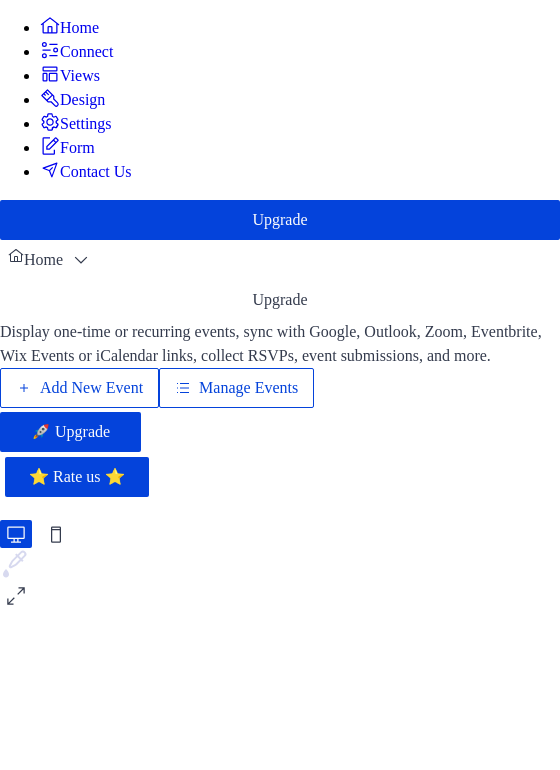 click on "Add New Event" at bounding box center [91, 388] 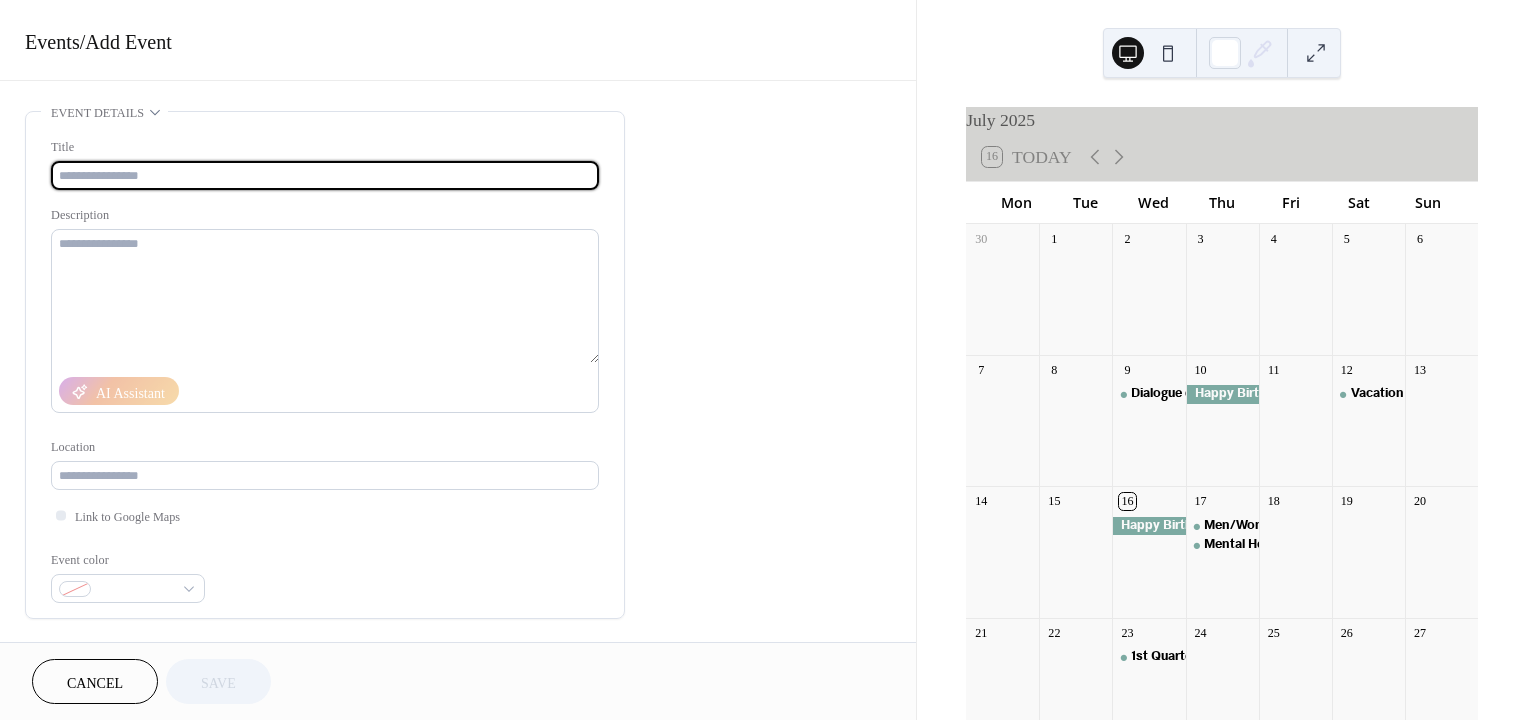 scroll, scrollTop: 0, scrollLeft: 0, axis: both 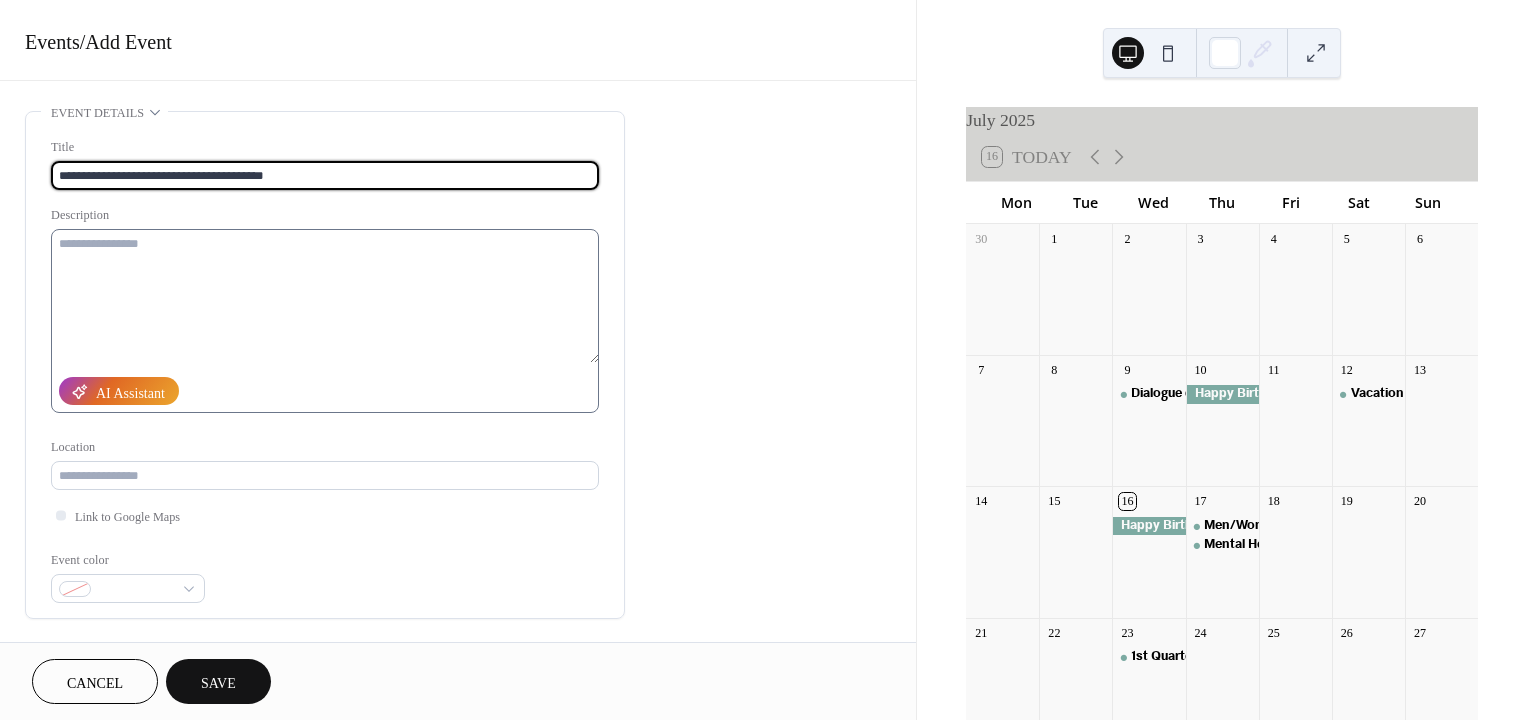 type on "**********" 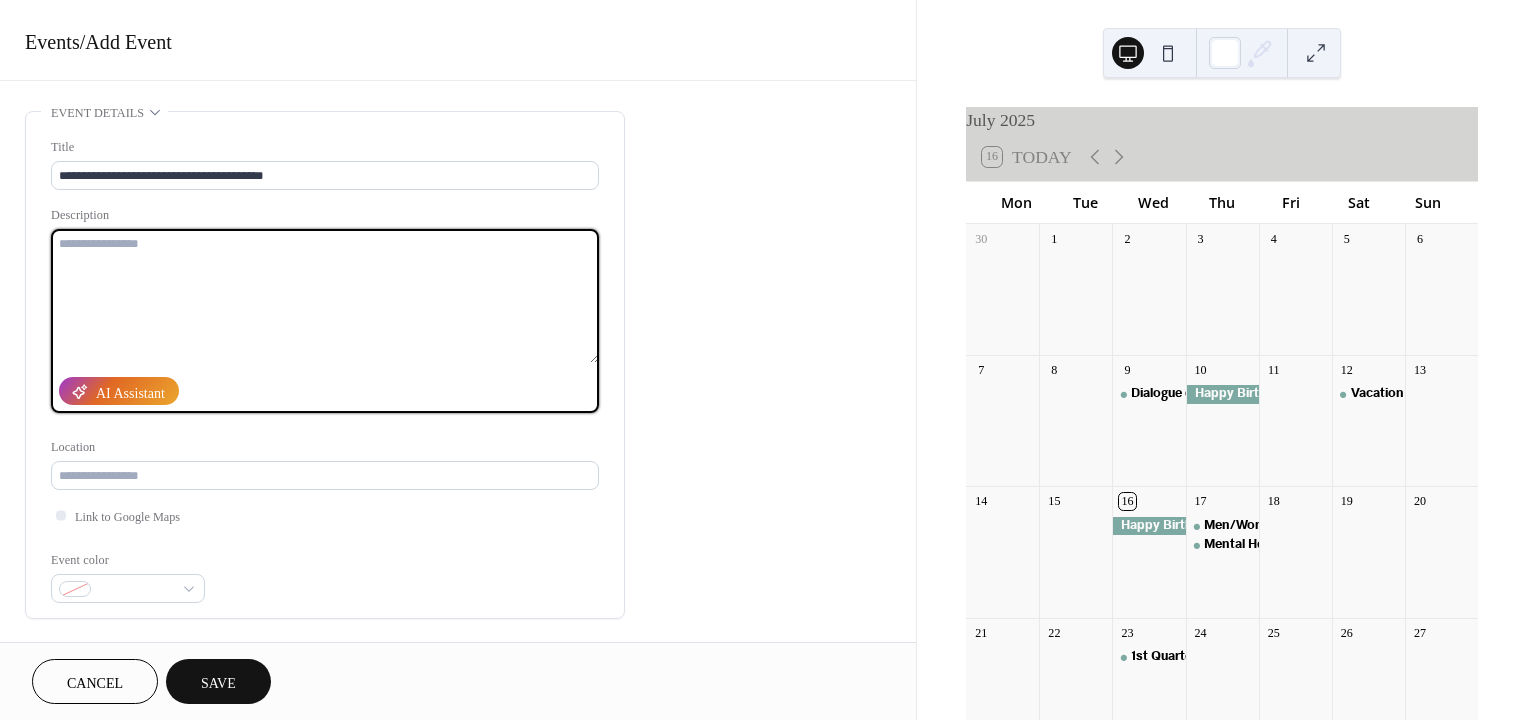 paste on "**********" 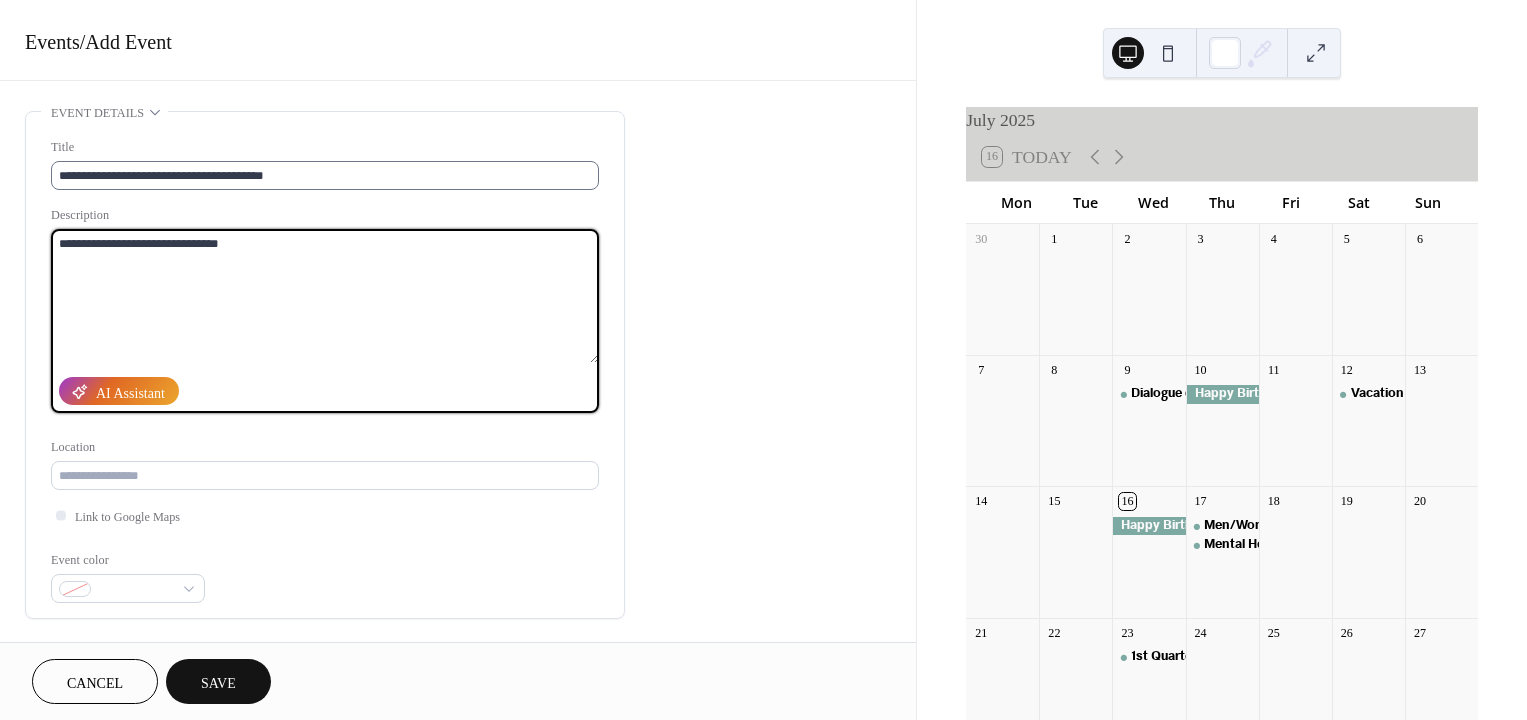type on "**********" 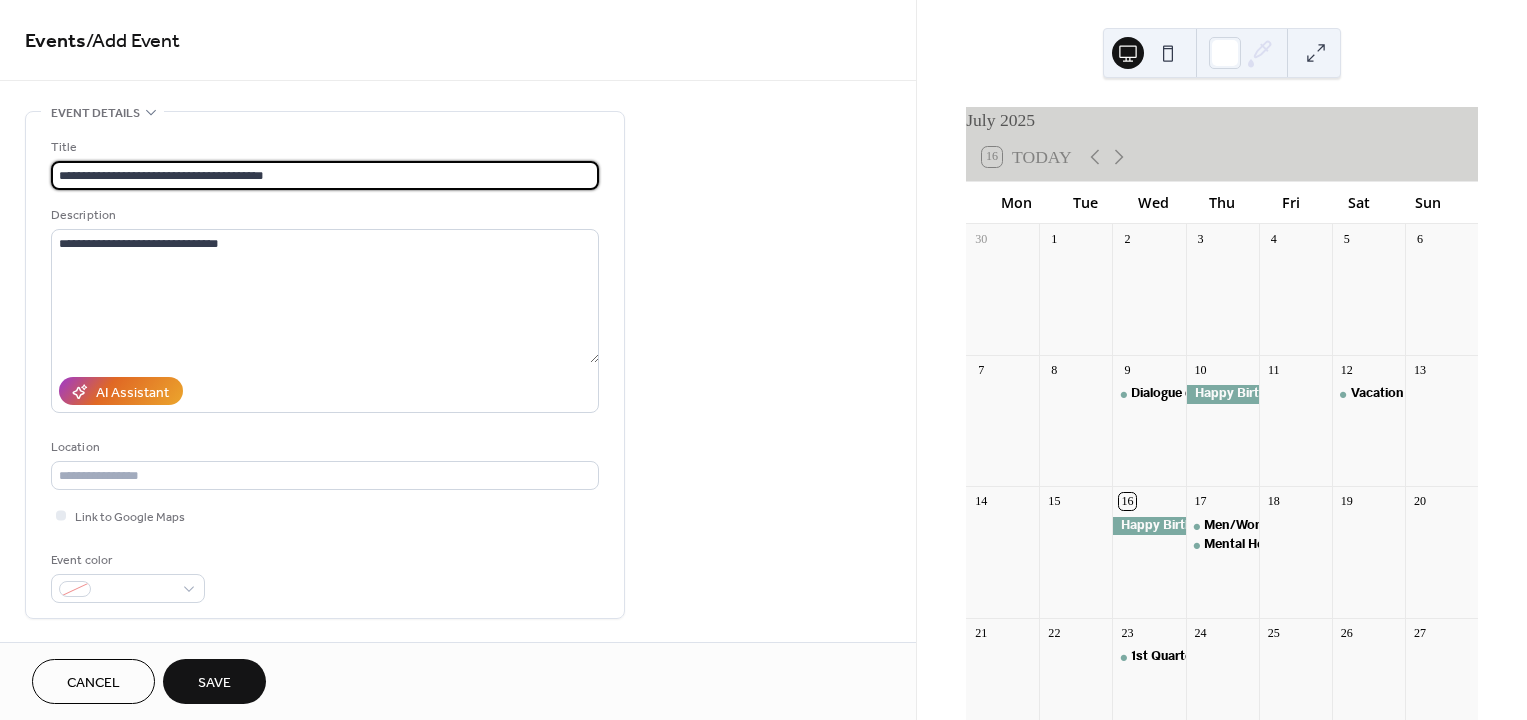 click on "**********" at bounding box center [325, 175] 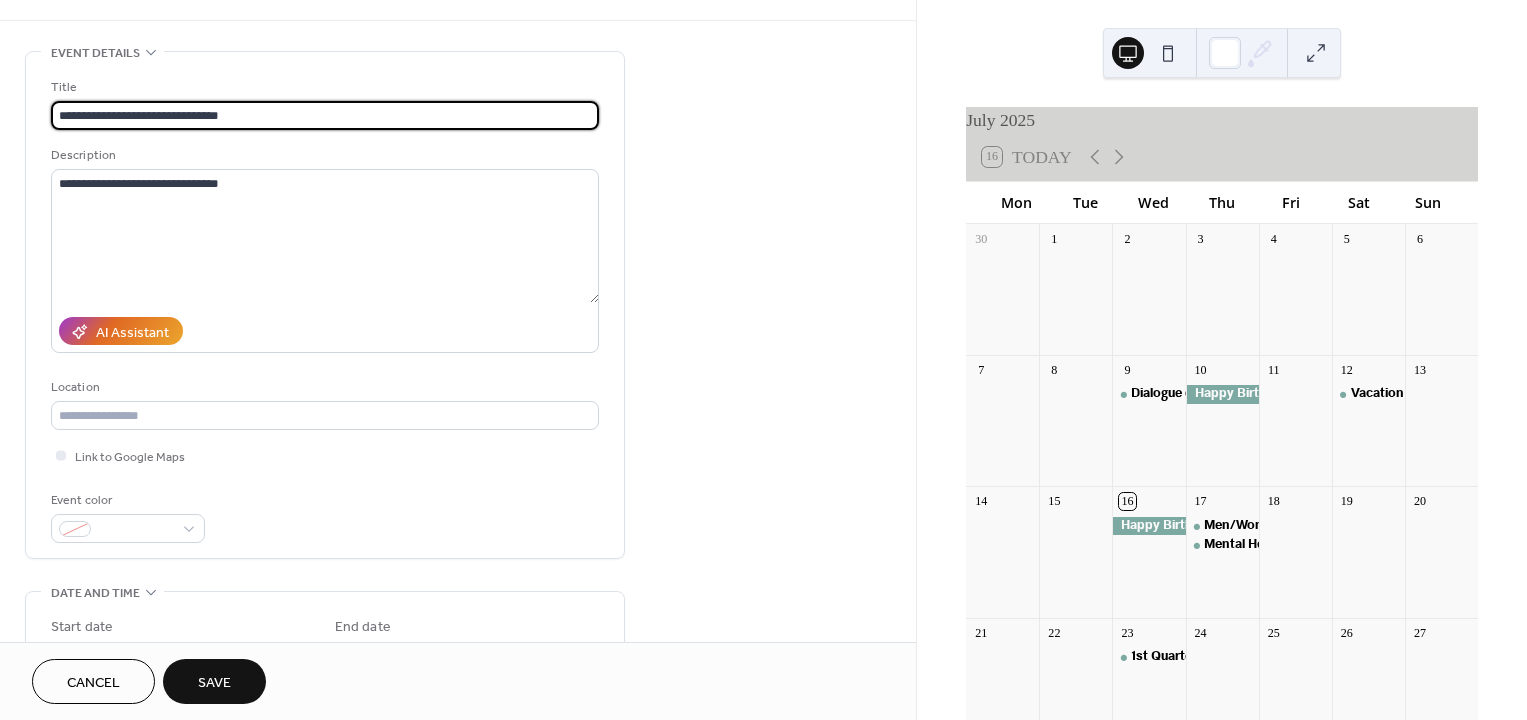 scroll, scrollTop: 400, scrollLeft: 0, axis: vertical 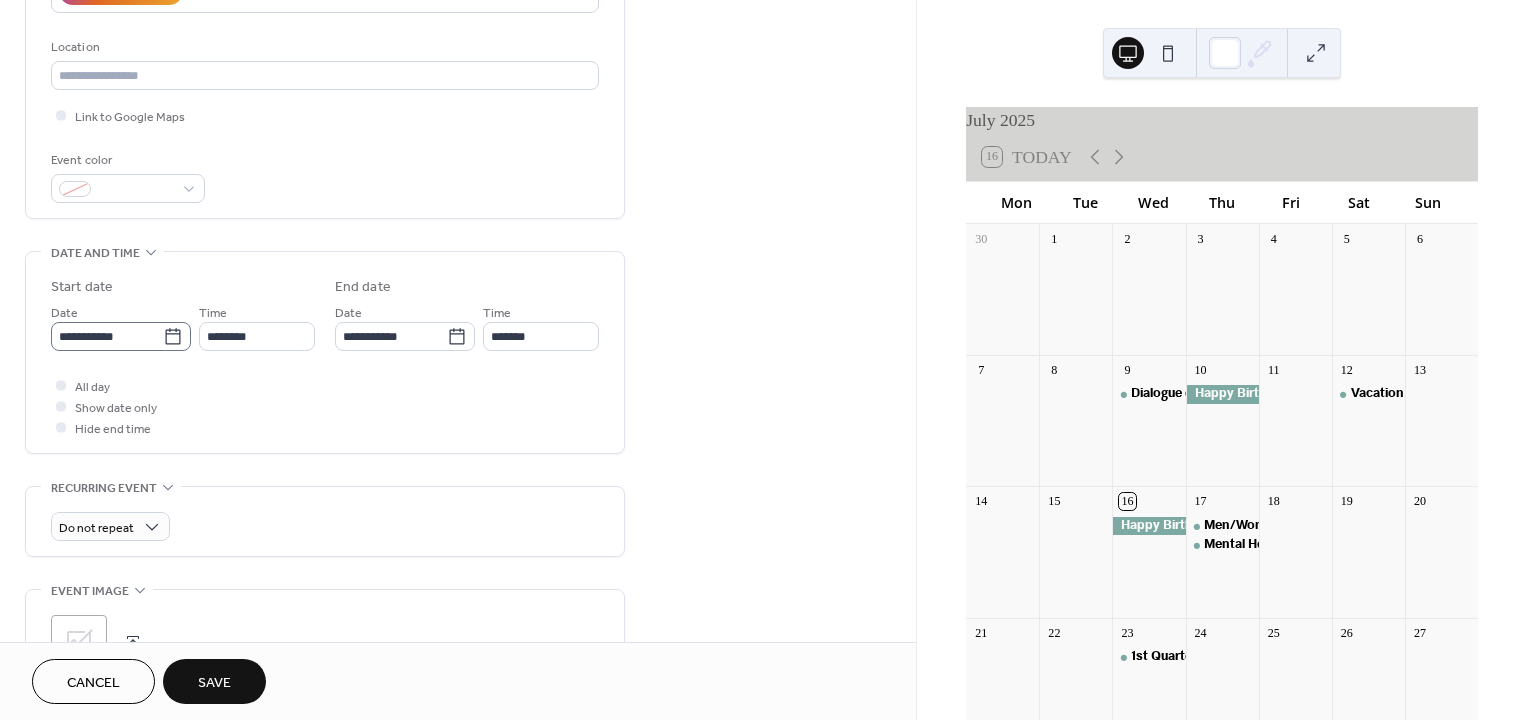 type on "**********" 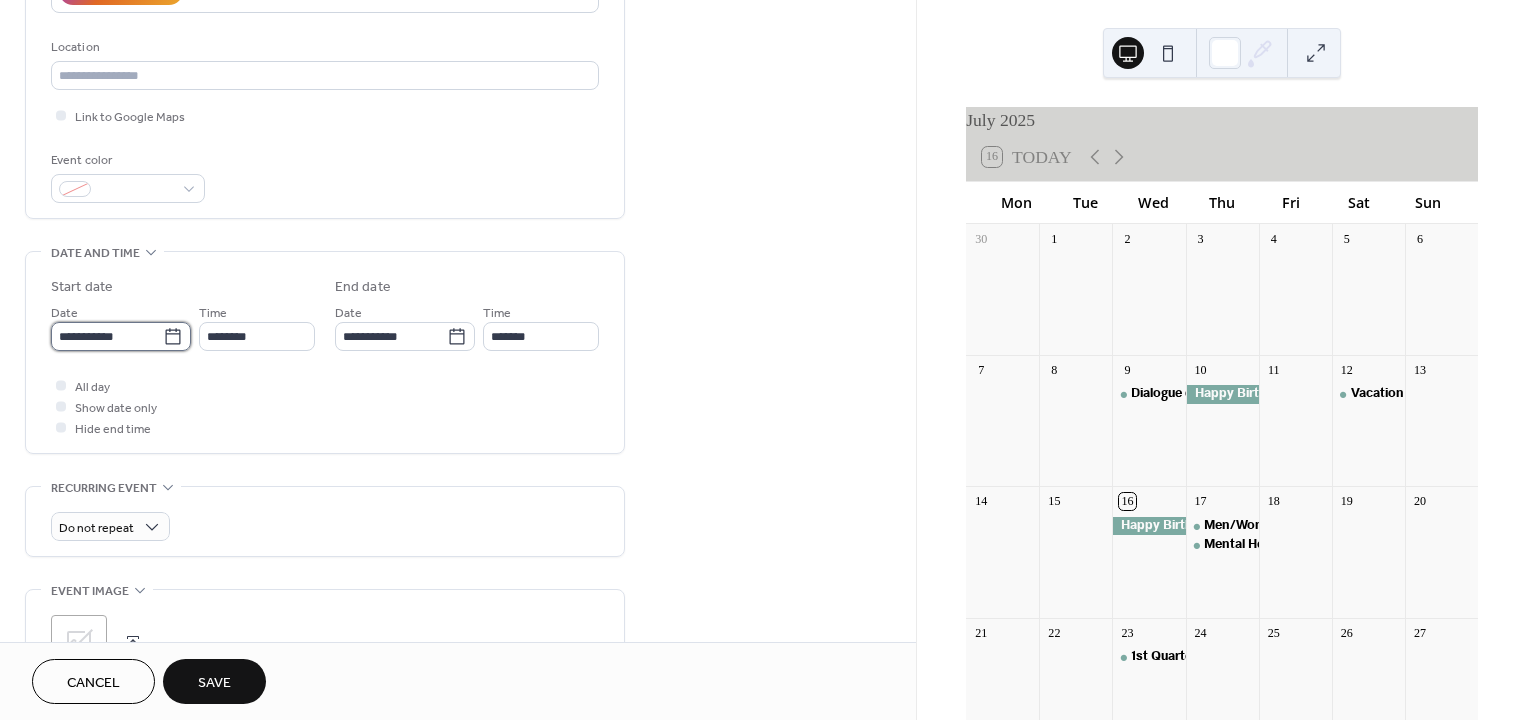 click on "**********" at bounding box center [107, 336] 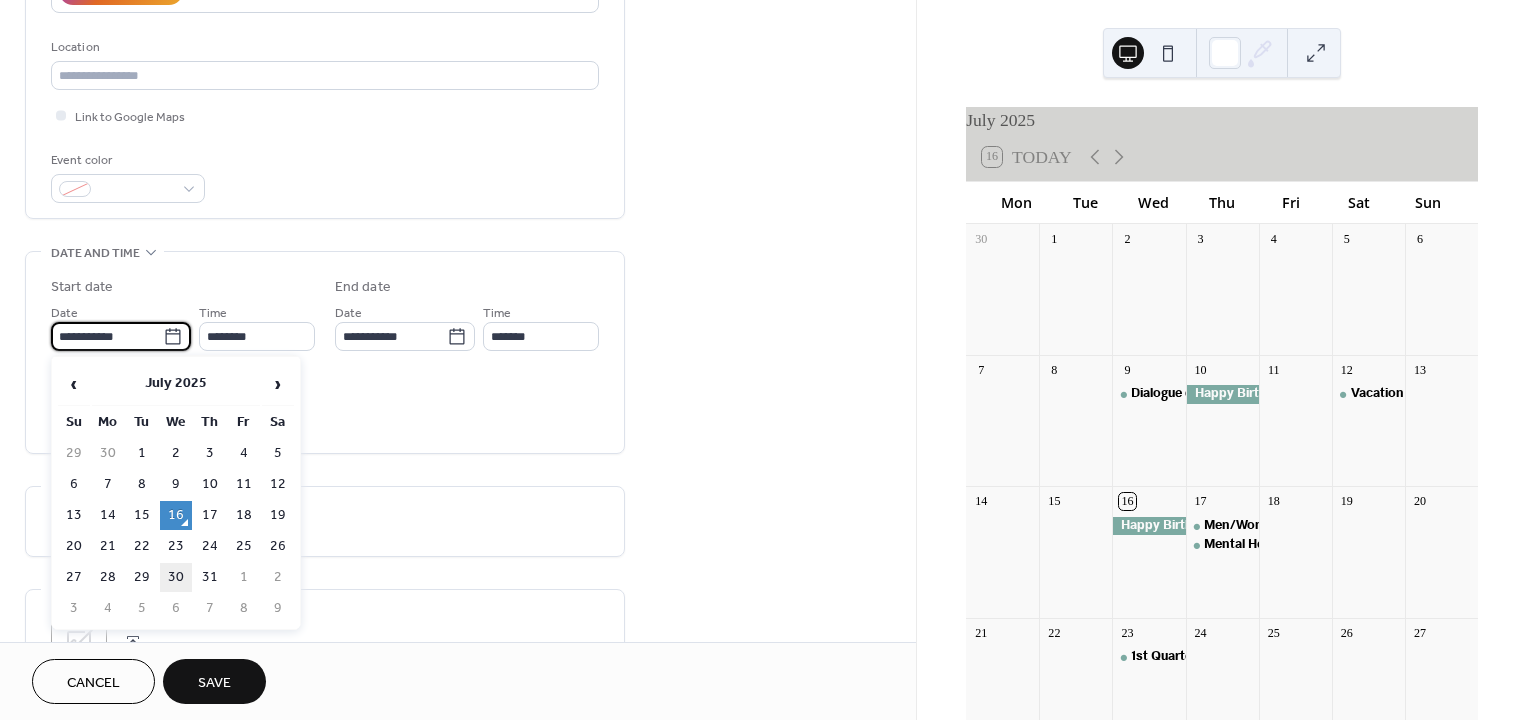 click on "30" at bounding box center [176, 577] 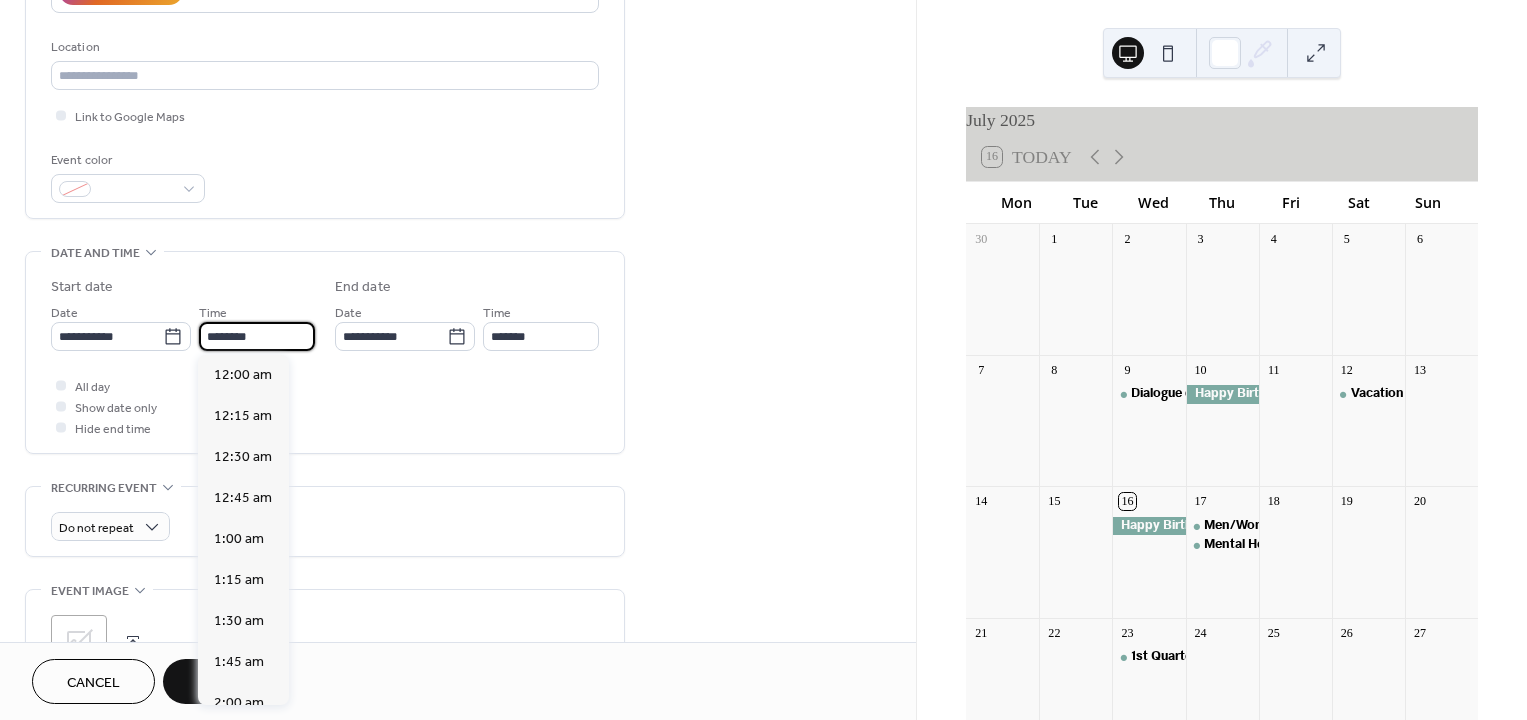 click on "********" at bounding box center (257, 336) 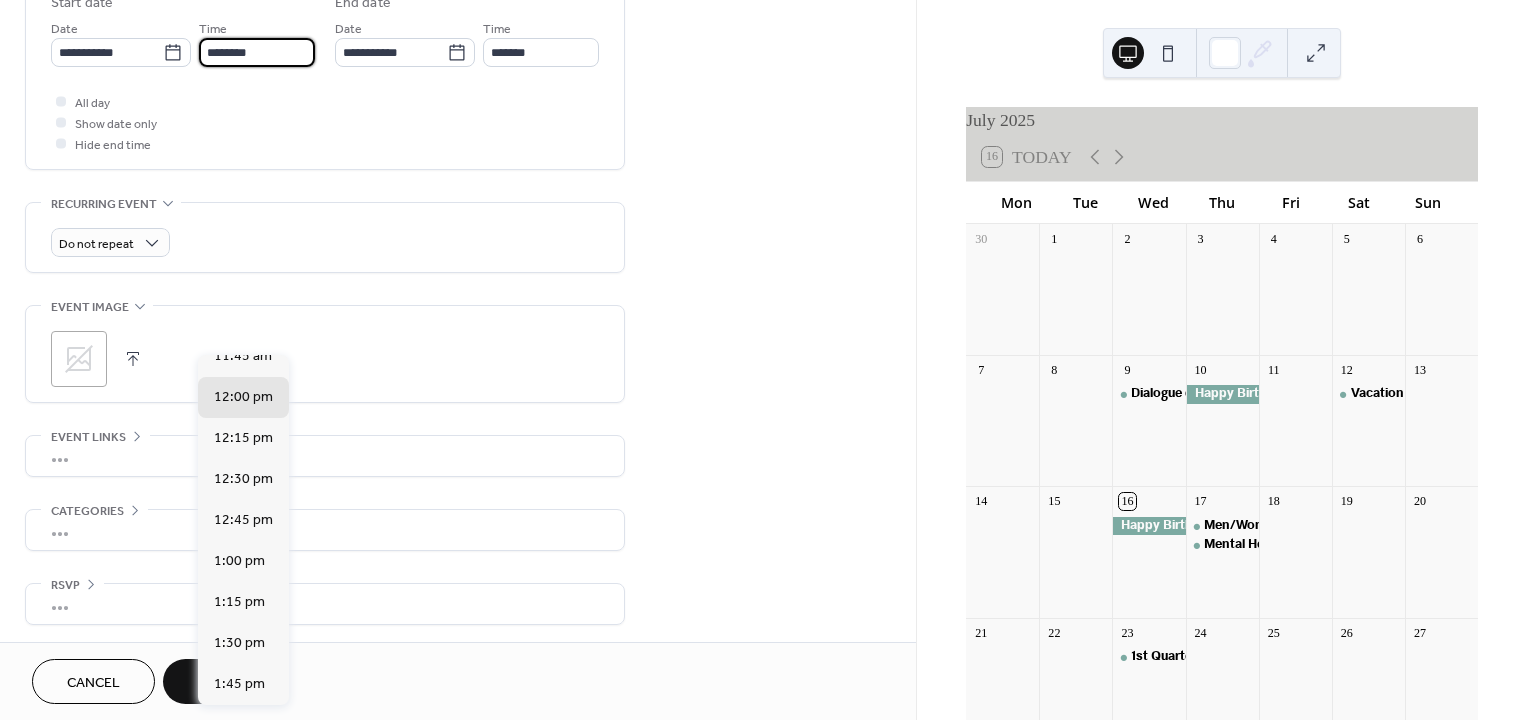 scroll, scrollTop: 685, scrollLeft: 0, axis: vertical 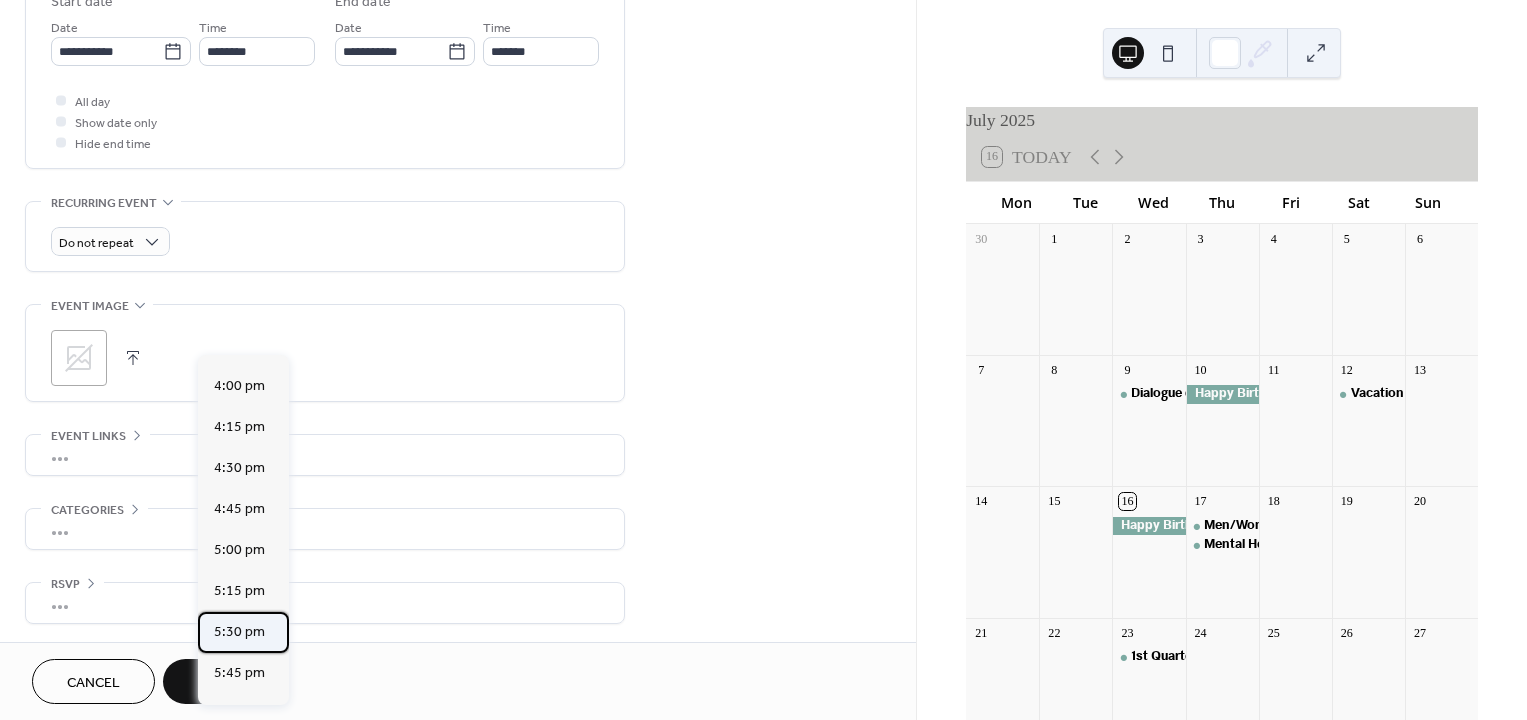 click on "5:30 pm" at bounding box center (239, 631) 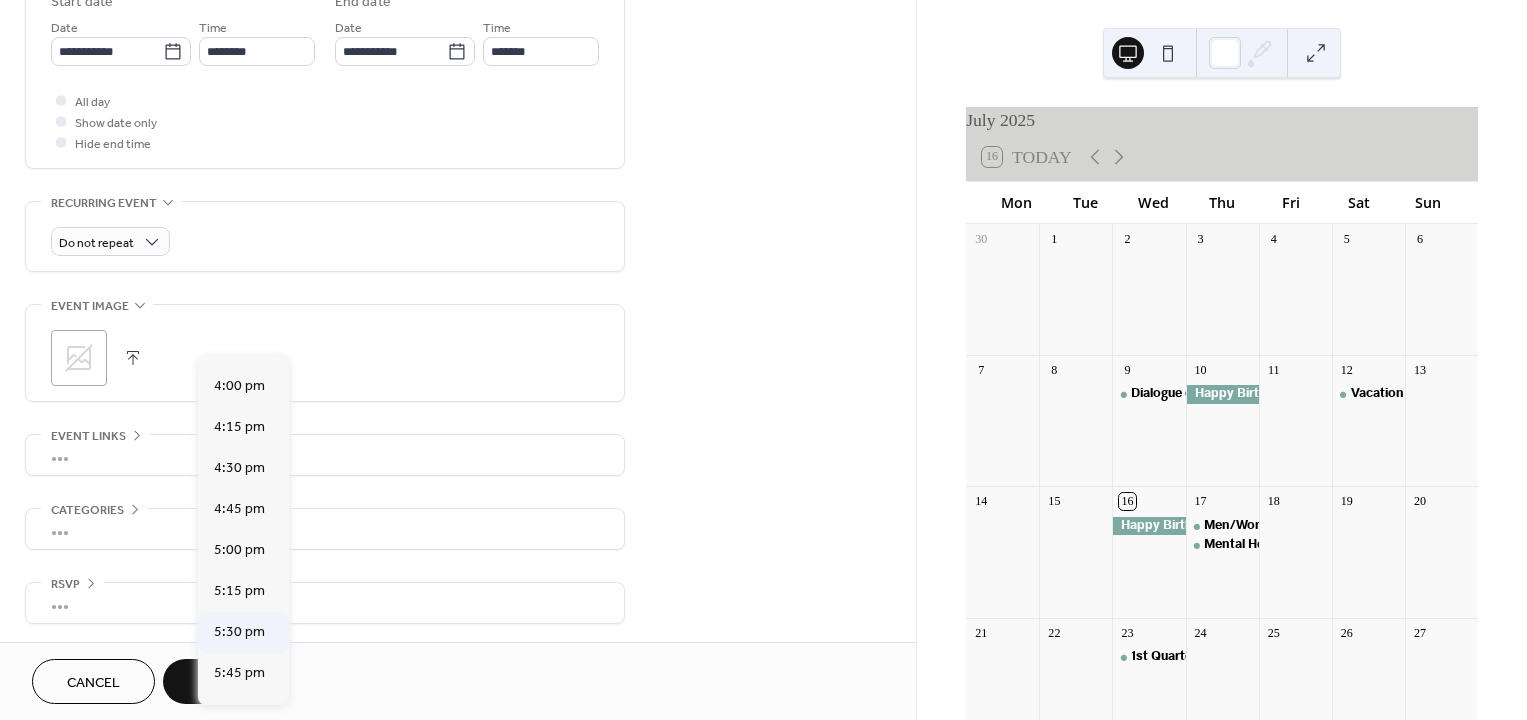 type on "*******" 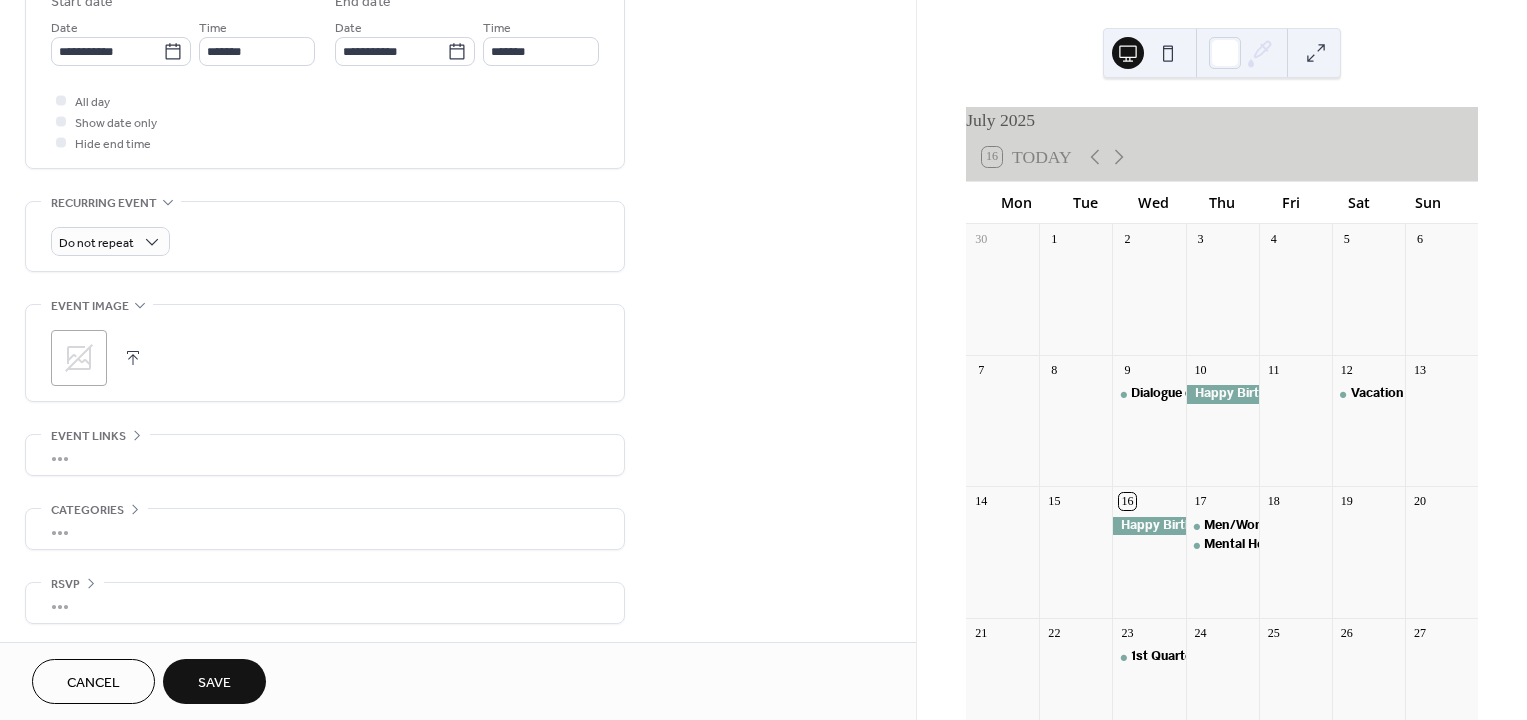 click on "Save" at bounding box center (214, 683) 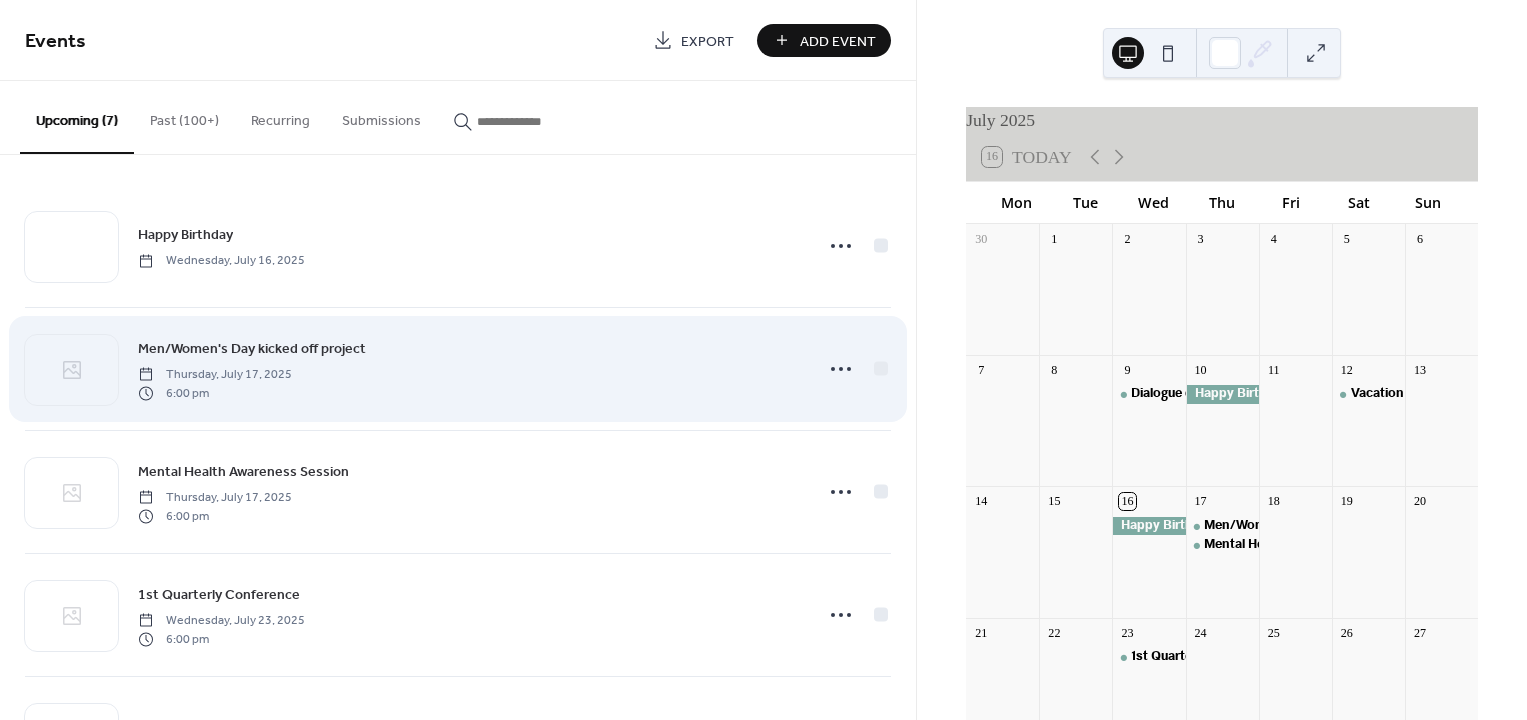 click on "Men/Women's Day kicked off project" at bounding box center [252, 349] 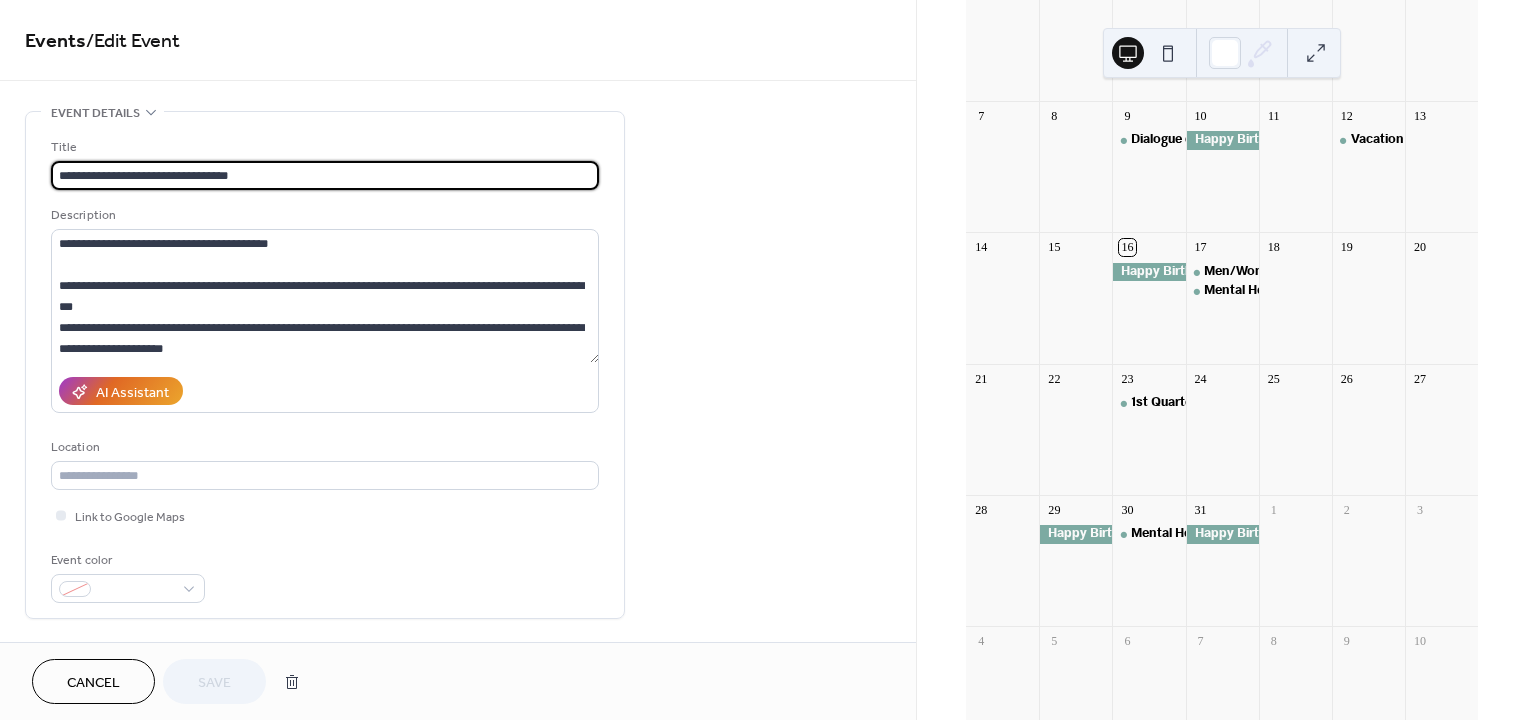 scroll, scrollTop: 84, scrollLeft: 0, axis: vertical 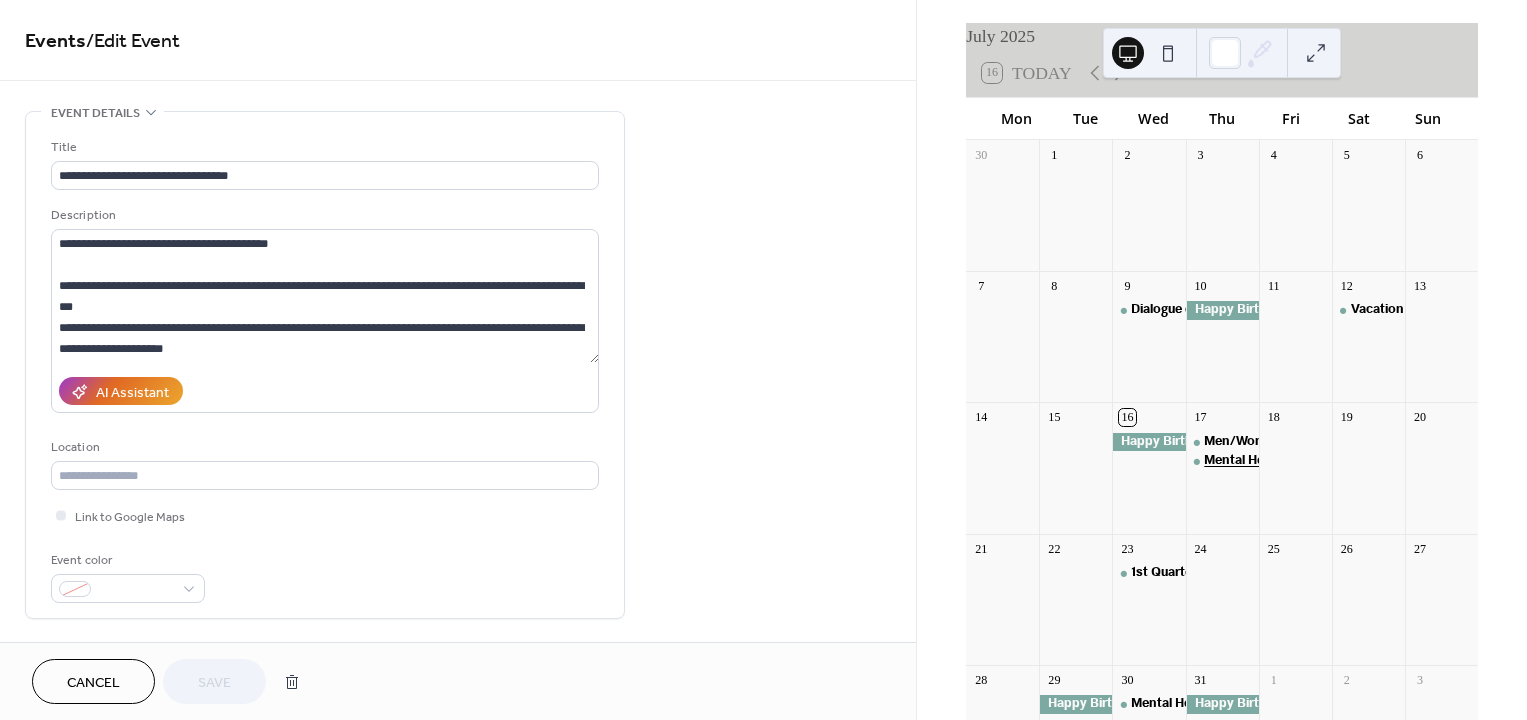 click on "Mental Health Awareness Session" at bounding box center [1306, 461] 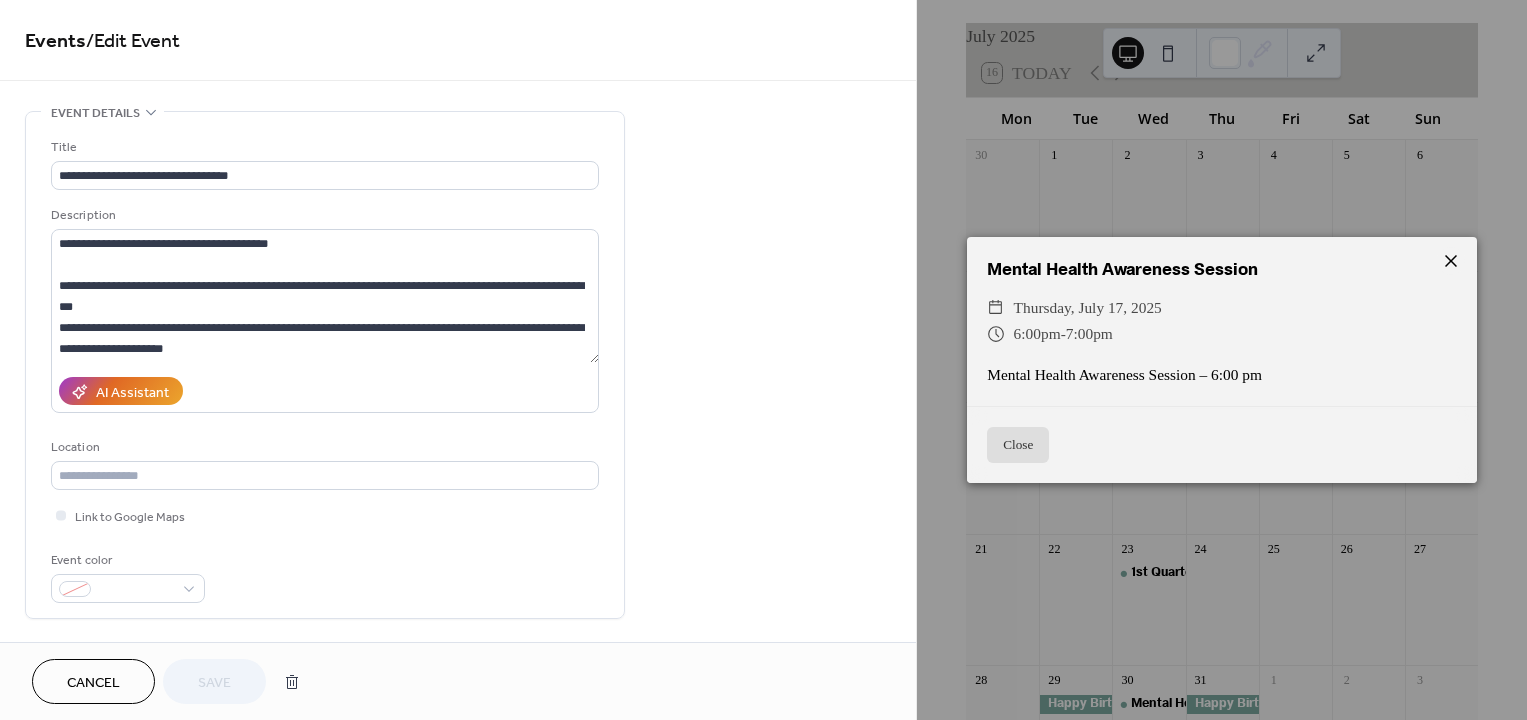 click 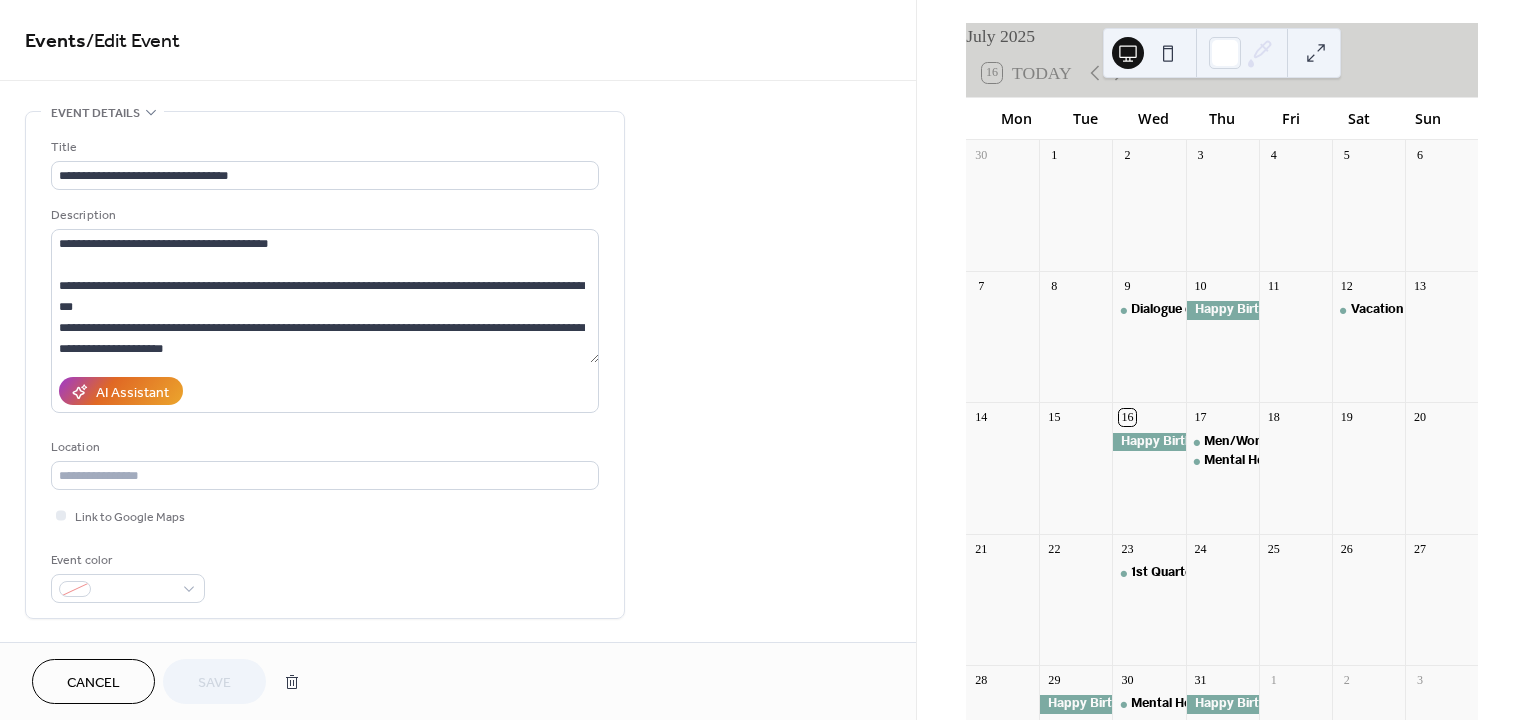 click on "Cancel" at bounding box center (93, 683) 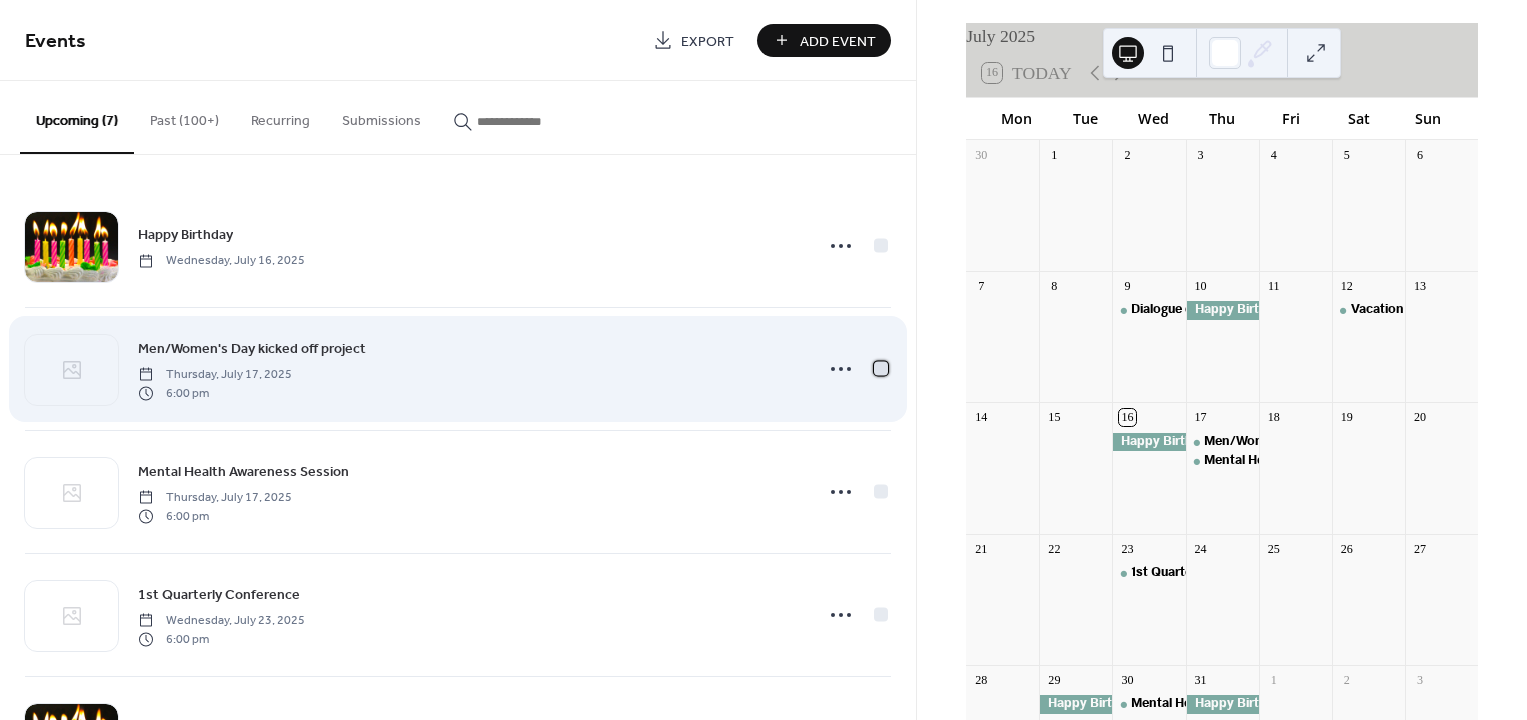 click at bounding box center [881, 368] 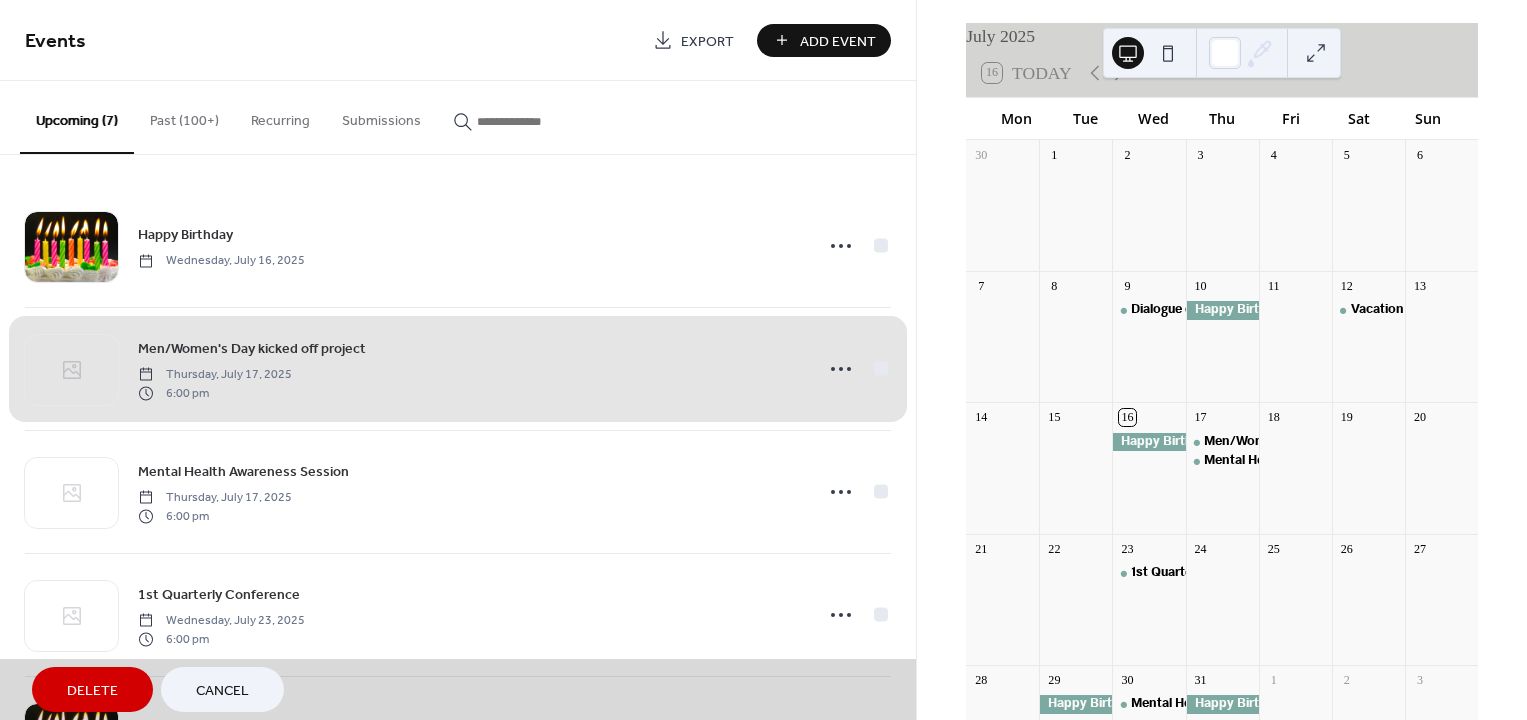 click on "Delete" at bounding box center (92, 691) 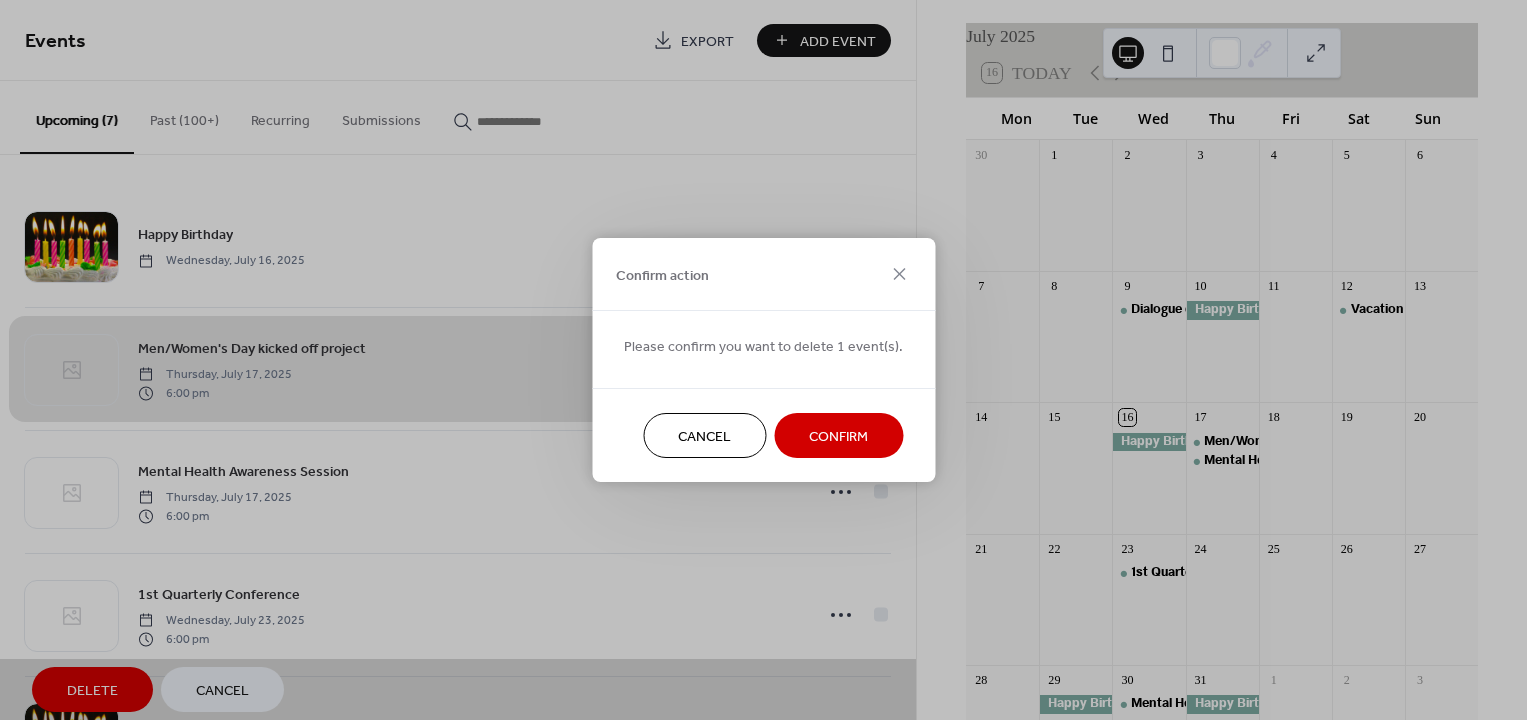 click on "Confirm" at bounding box center (838, 437) 